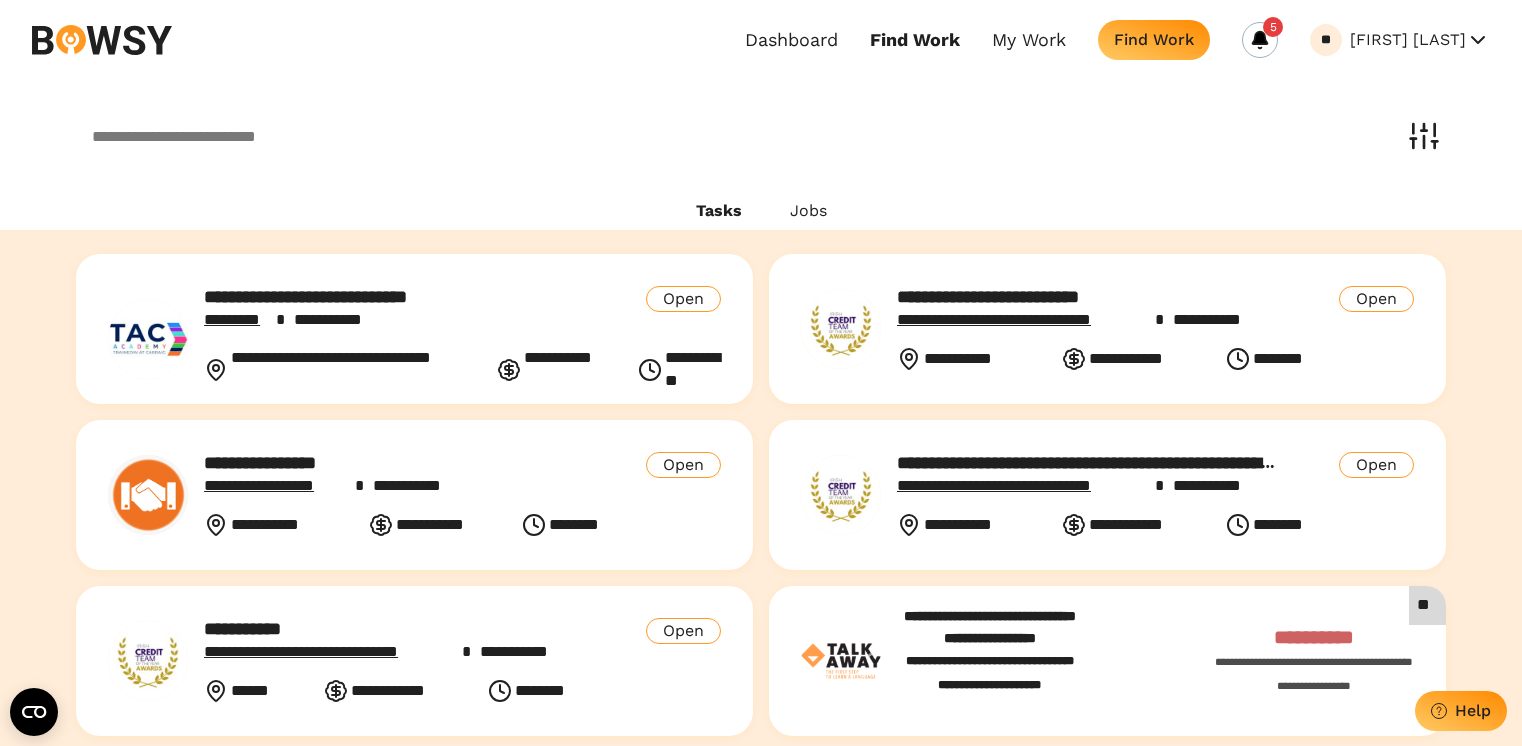 scroll, scrollTop: 0, scrollLeft: 0, axis: both 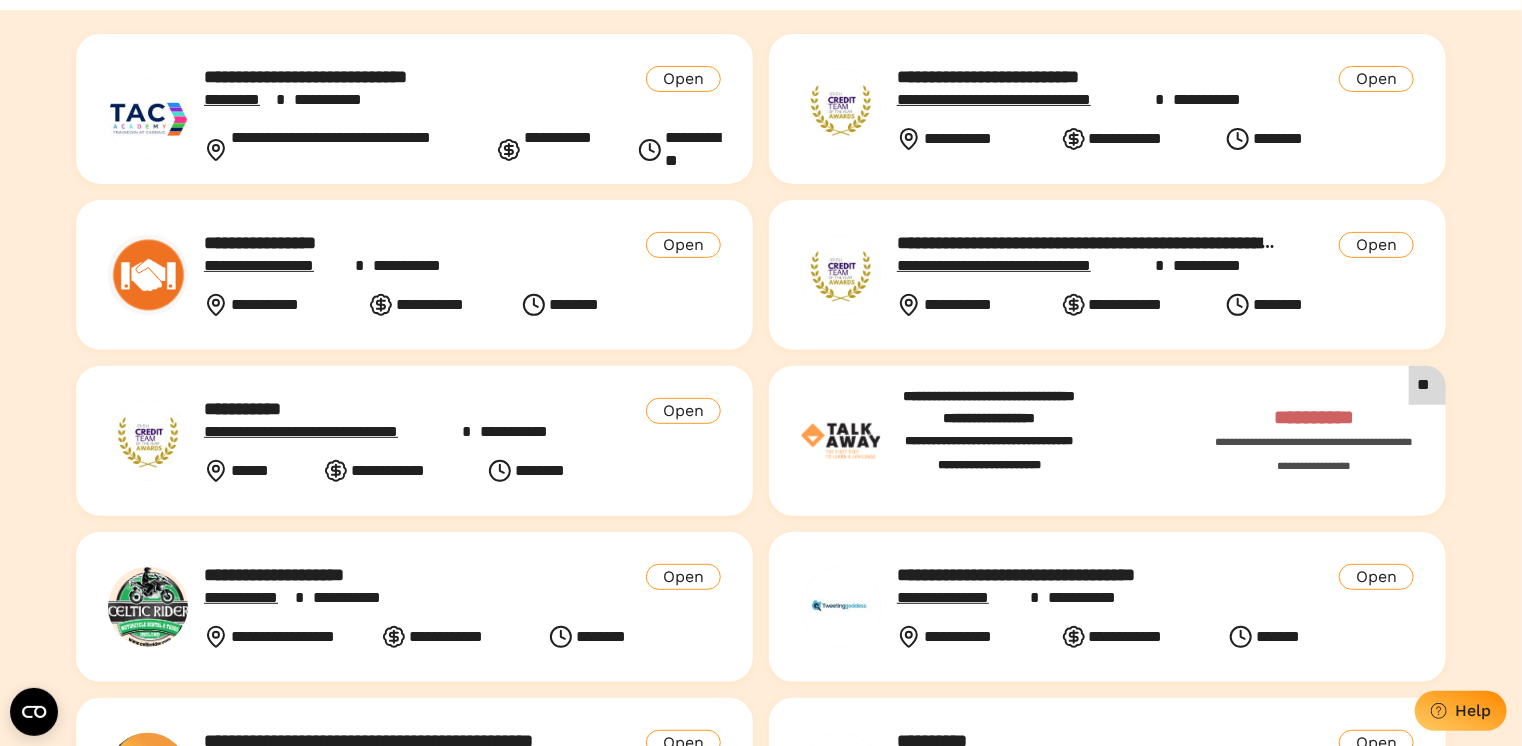 click on "**********" at bounding box center [1088, 77] 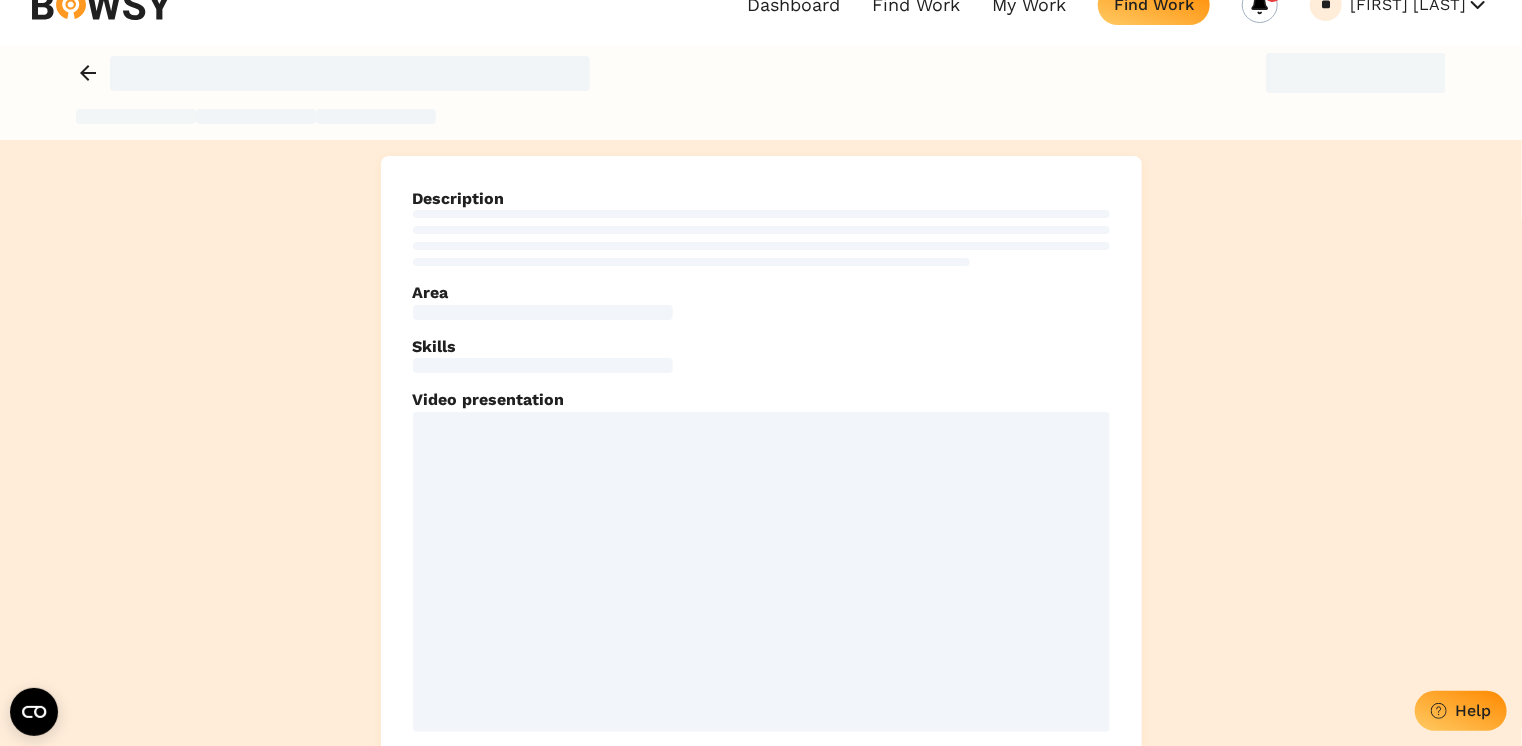 scroll, scrollTop: 0, scrollLeft: 0, axis: both 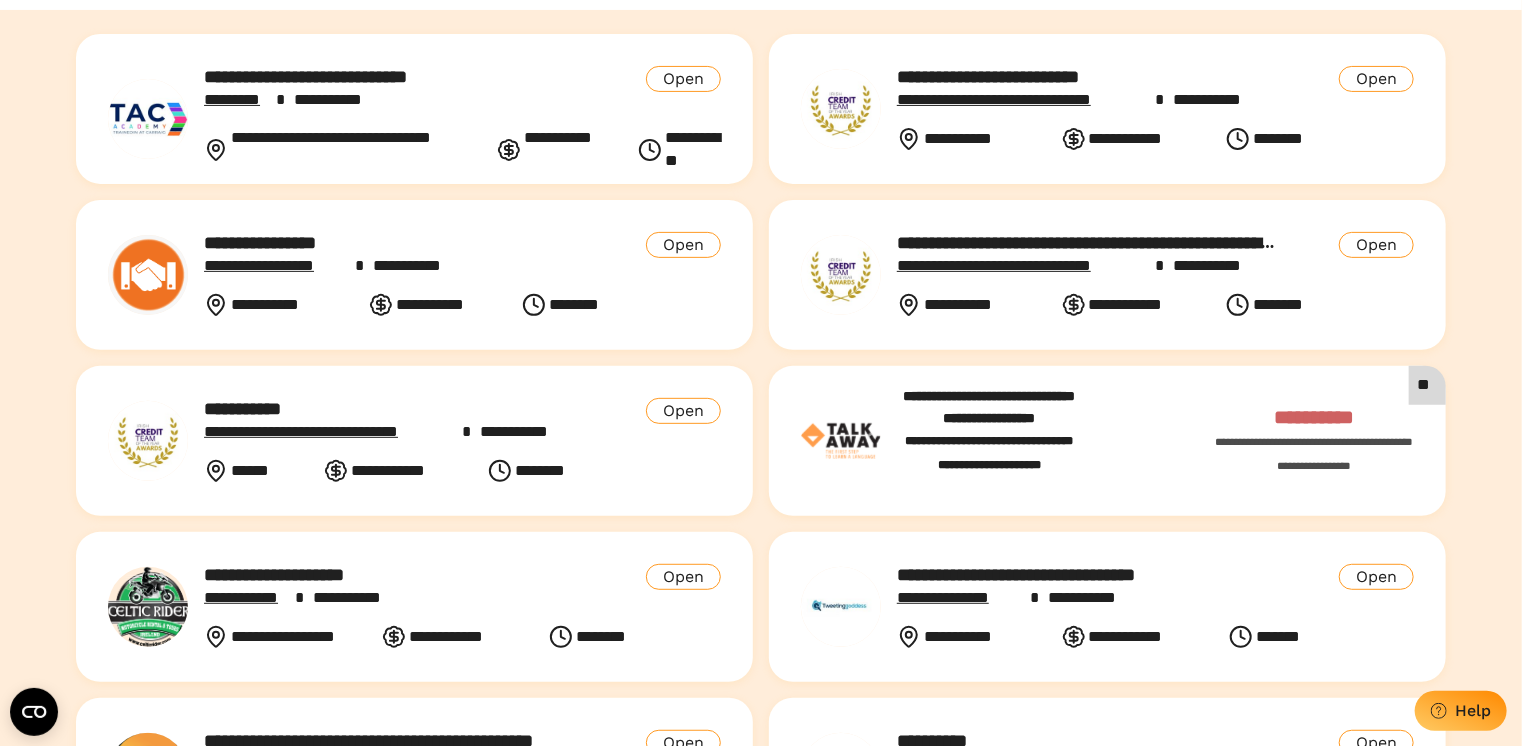 click on "**********" at bounding box center (1088, 243) 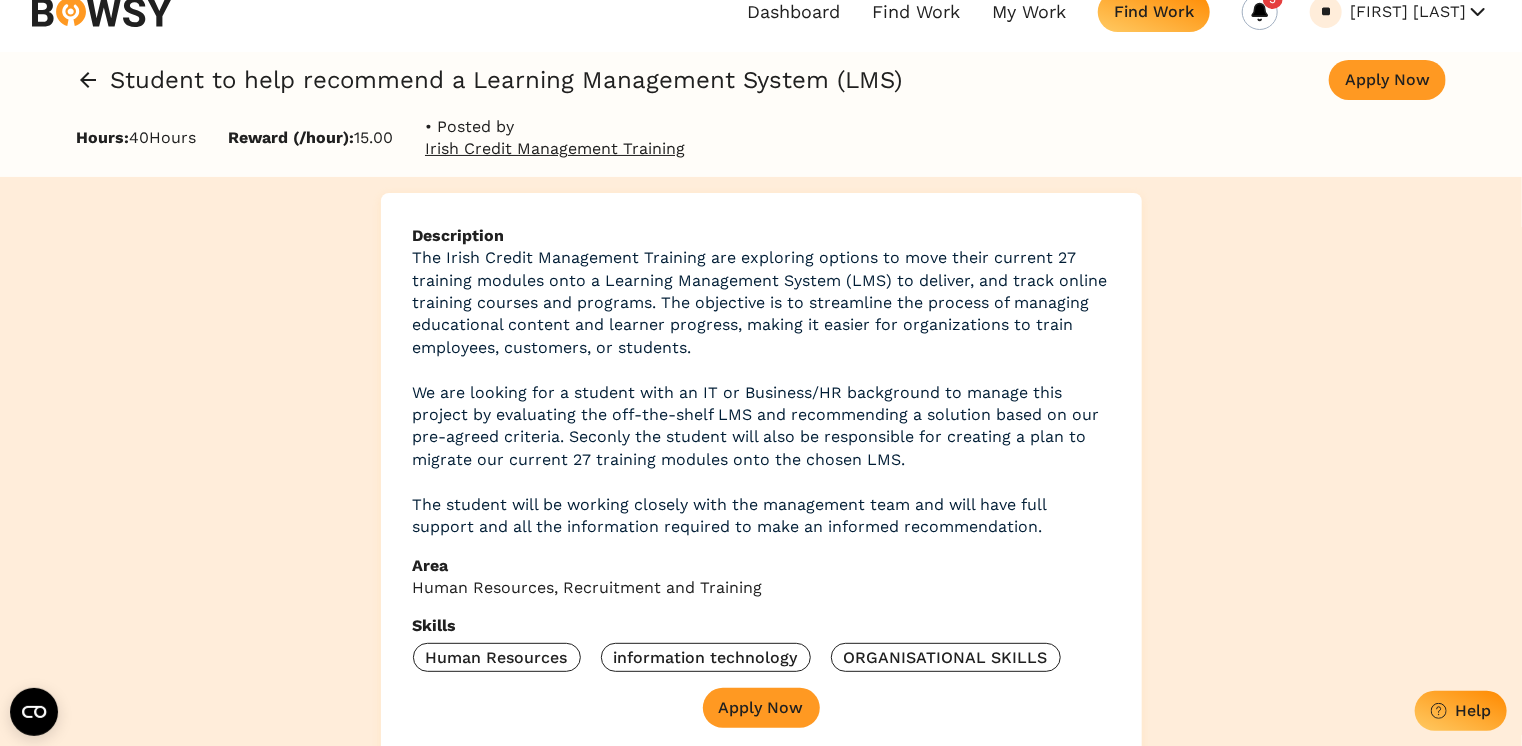 scroll, scrollTop: 139, scrollLeft: 0, axis: vertical 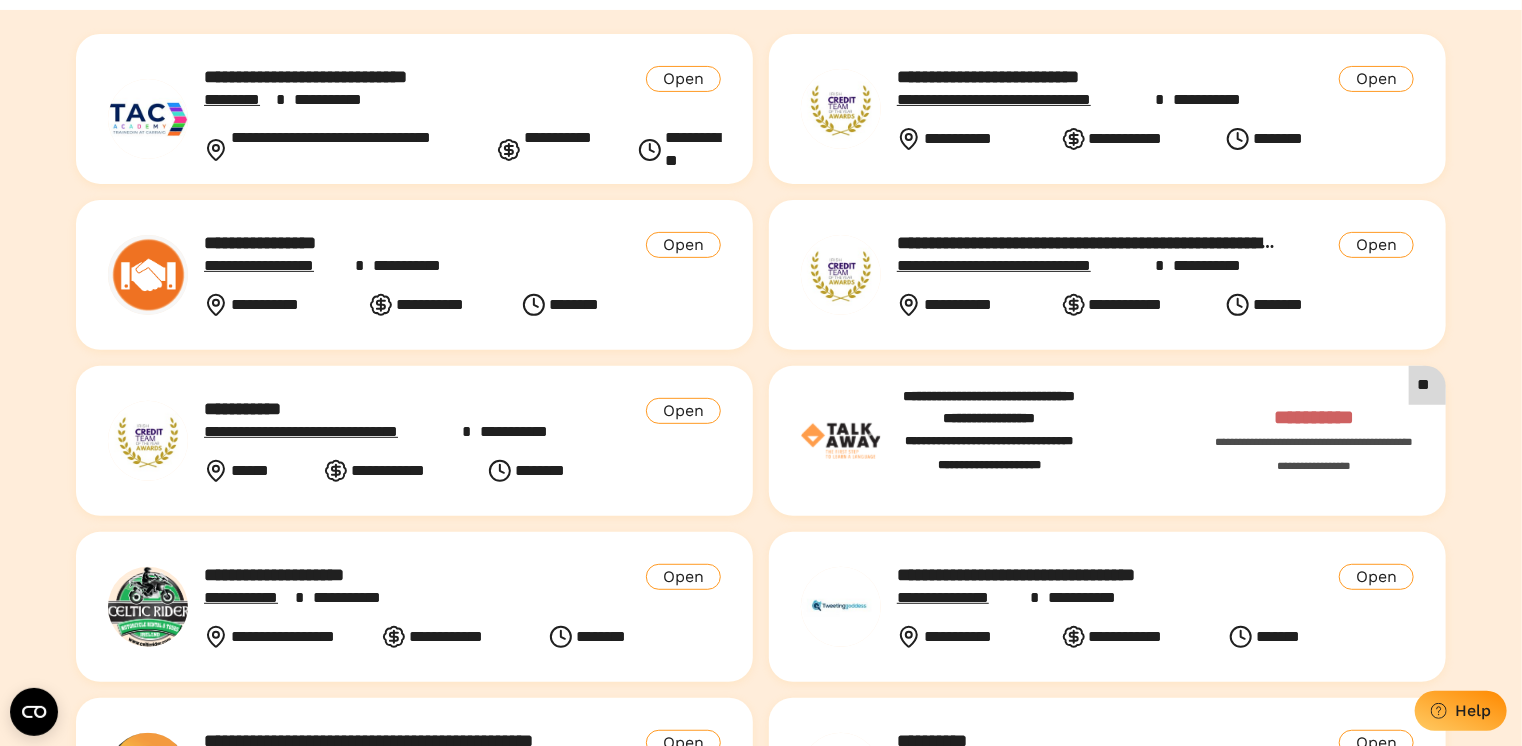 click on "**********" at bounding box center (395, 409) 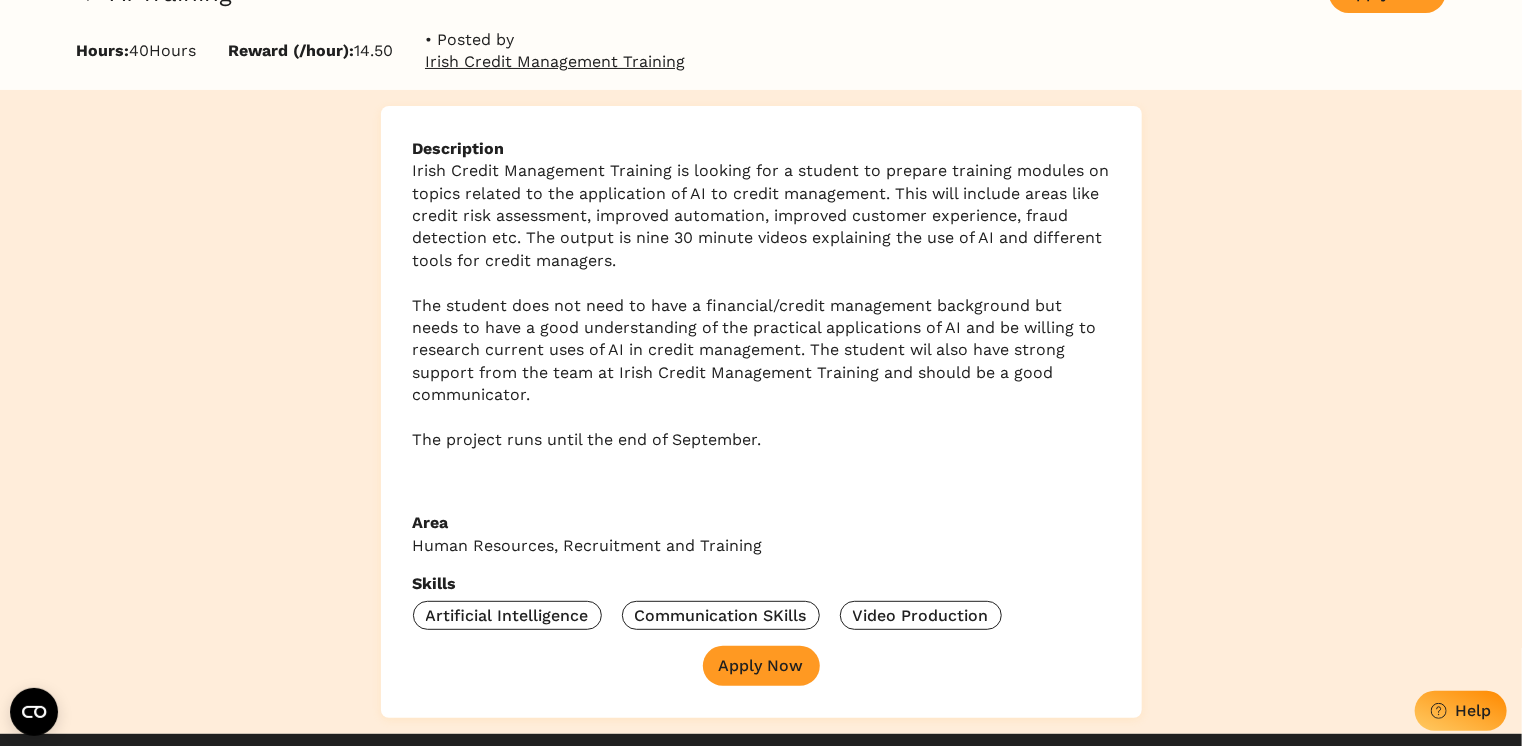 scroll, scrollTop: 114, scrollLeft: 0, axis: vertical 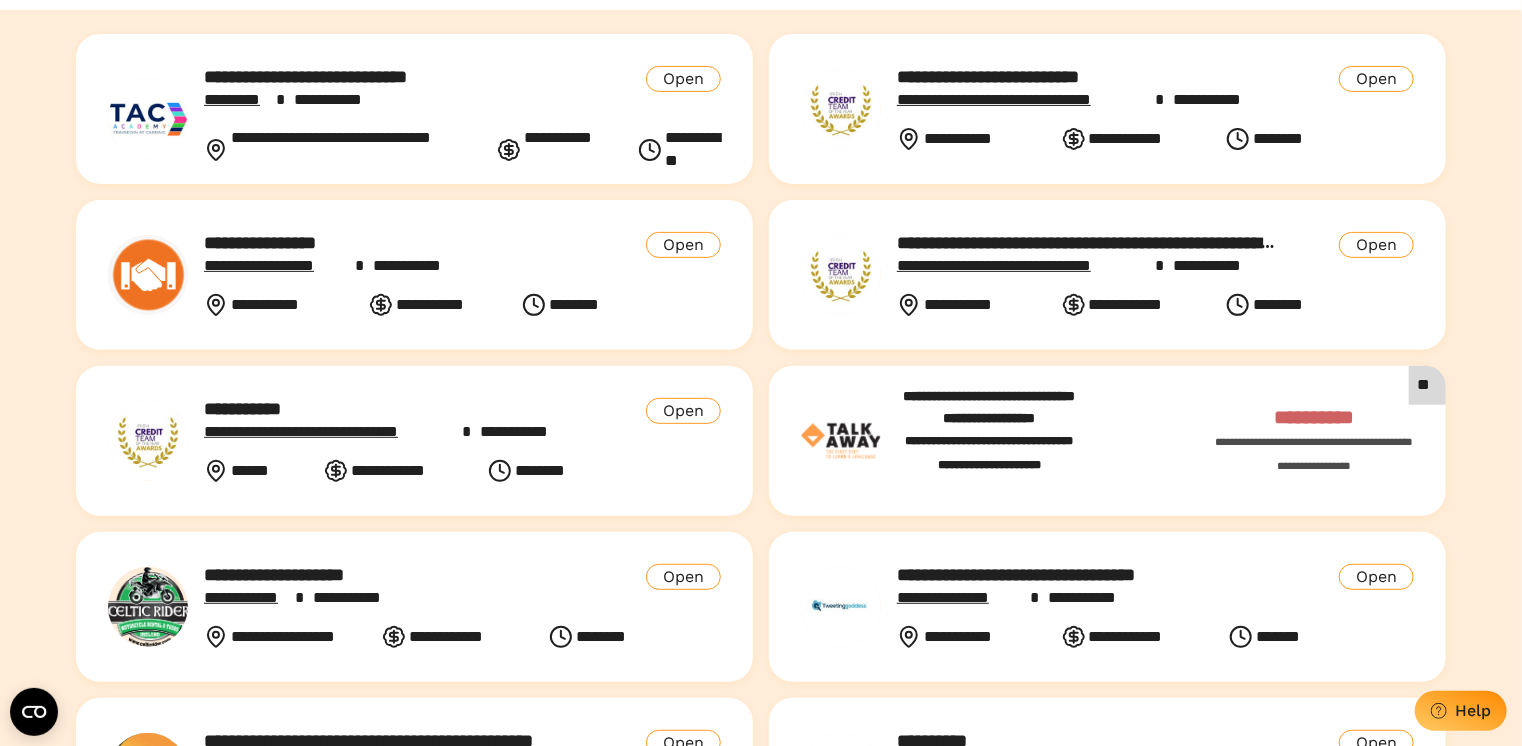 click on "**********" at bounding box center (395, 243) 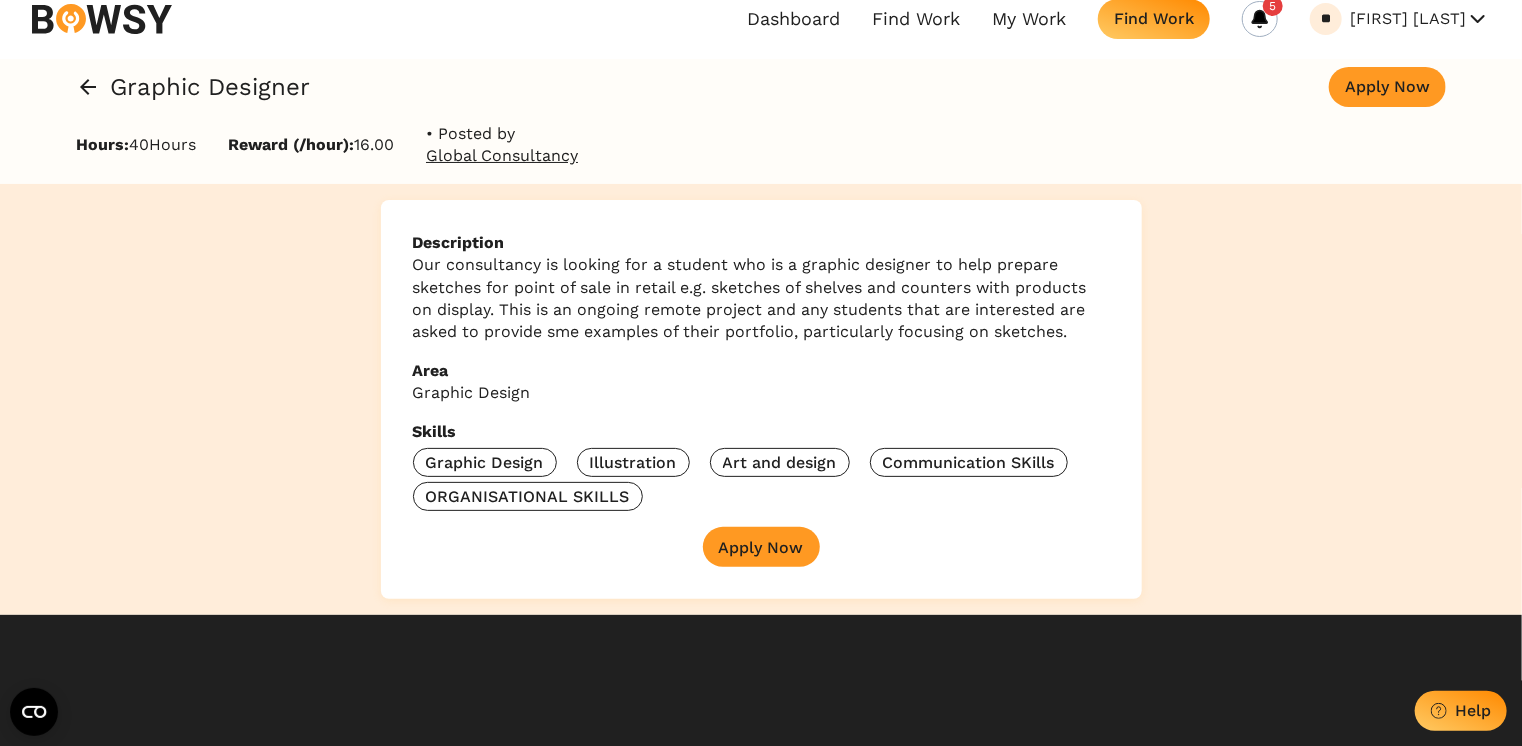scroll, scrollTop: 0, scrollLeft: 0, axis: both 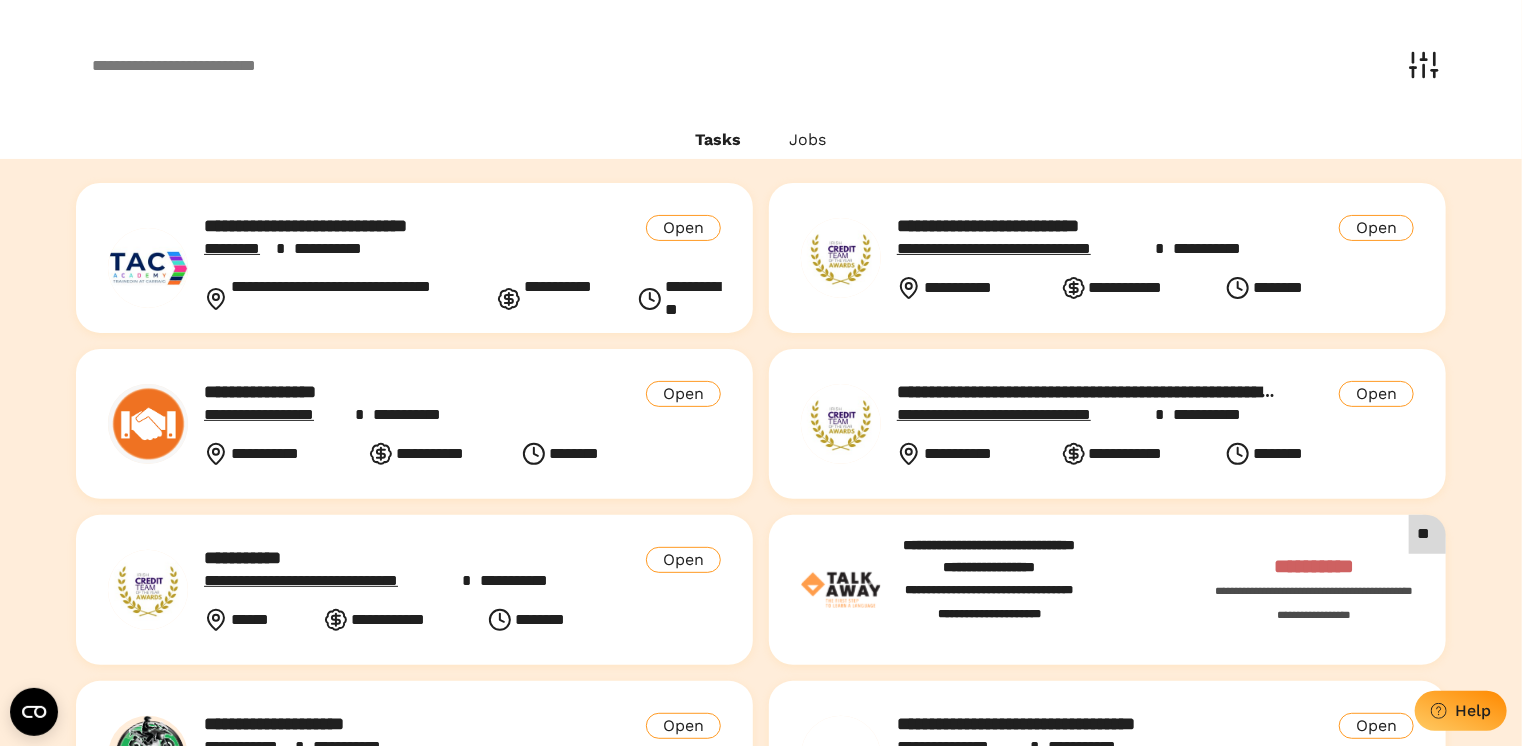 click on "**********" at bounding box center (395, 226) 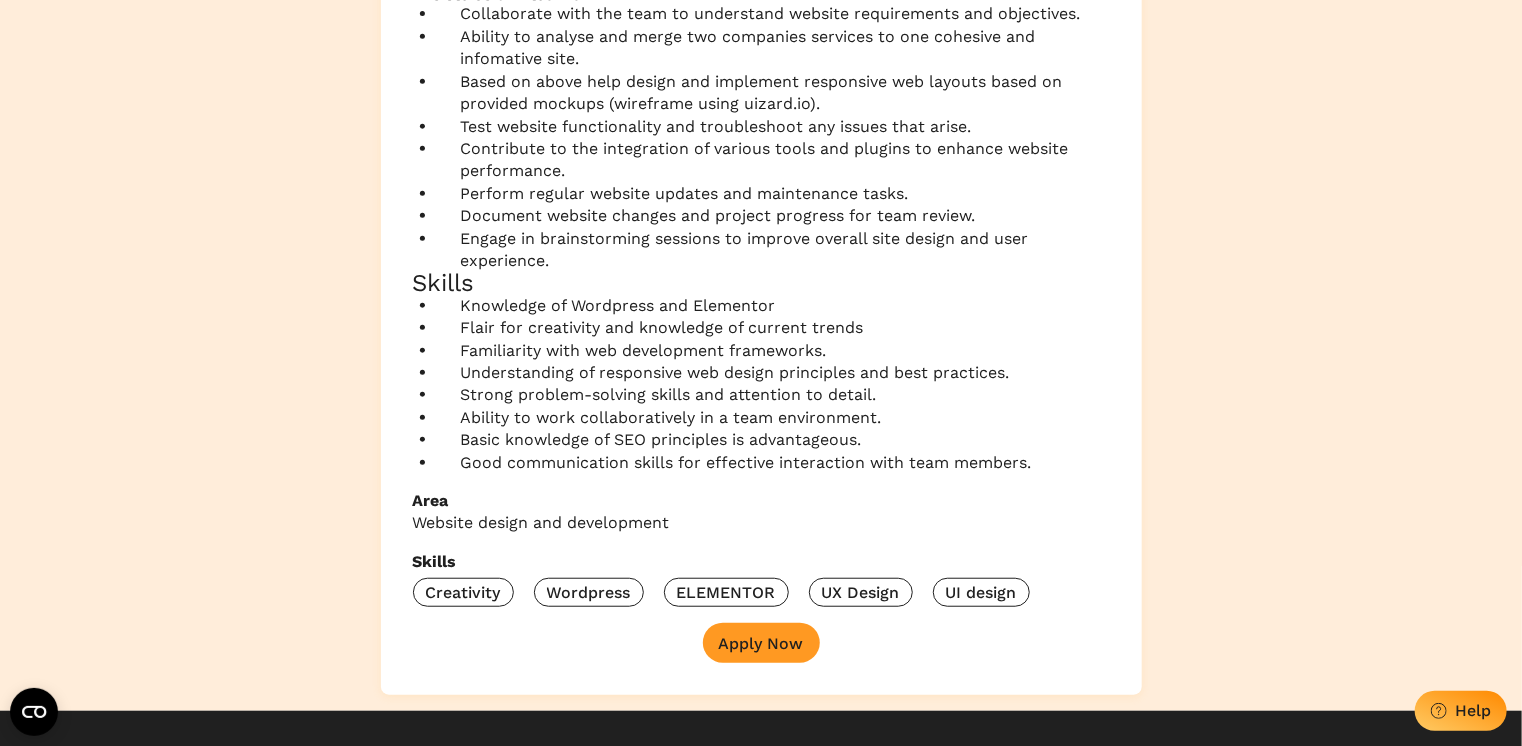 scroll, scrollTop: 330, scrollLeft: 0, axis: vertical 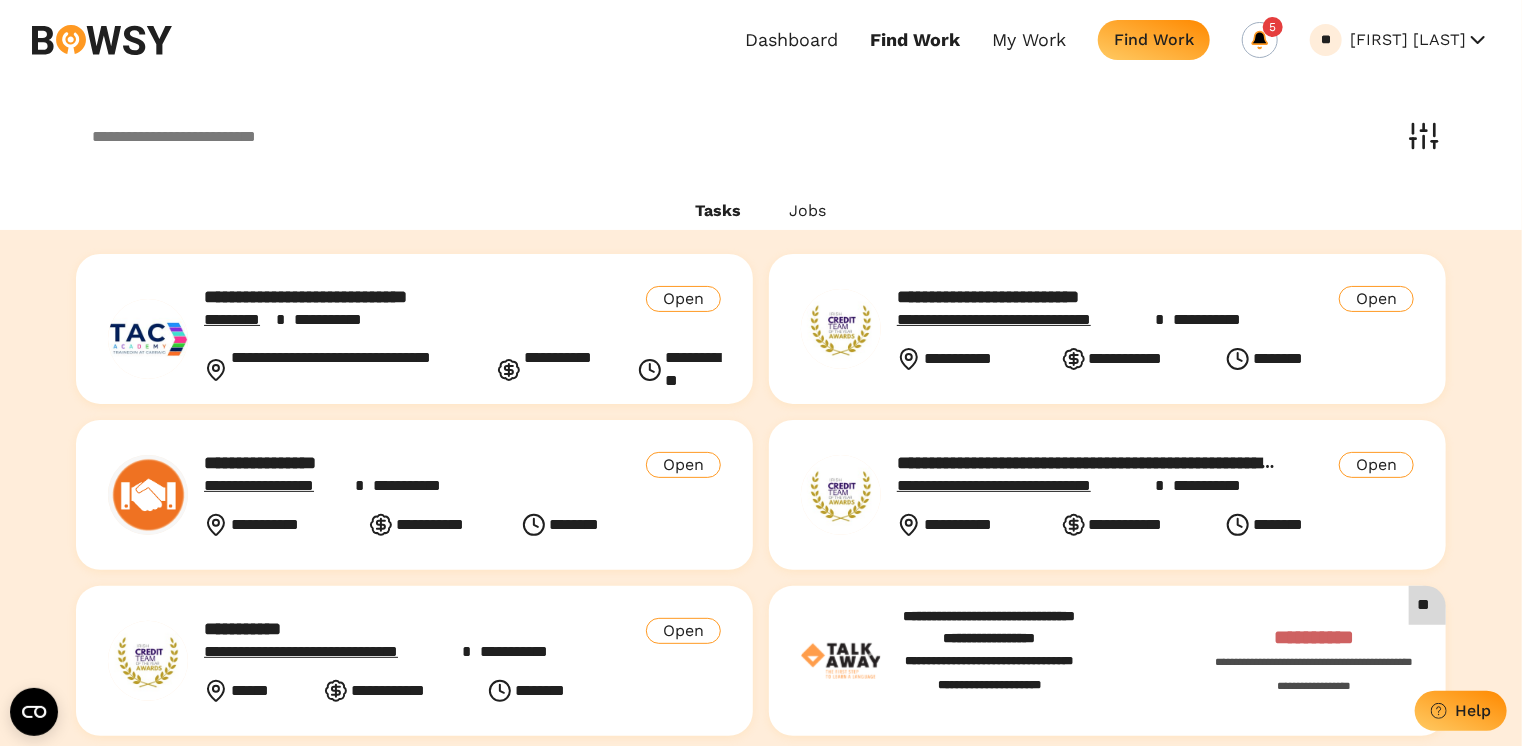 click 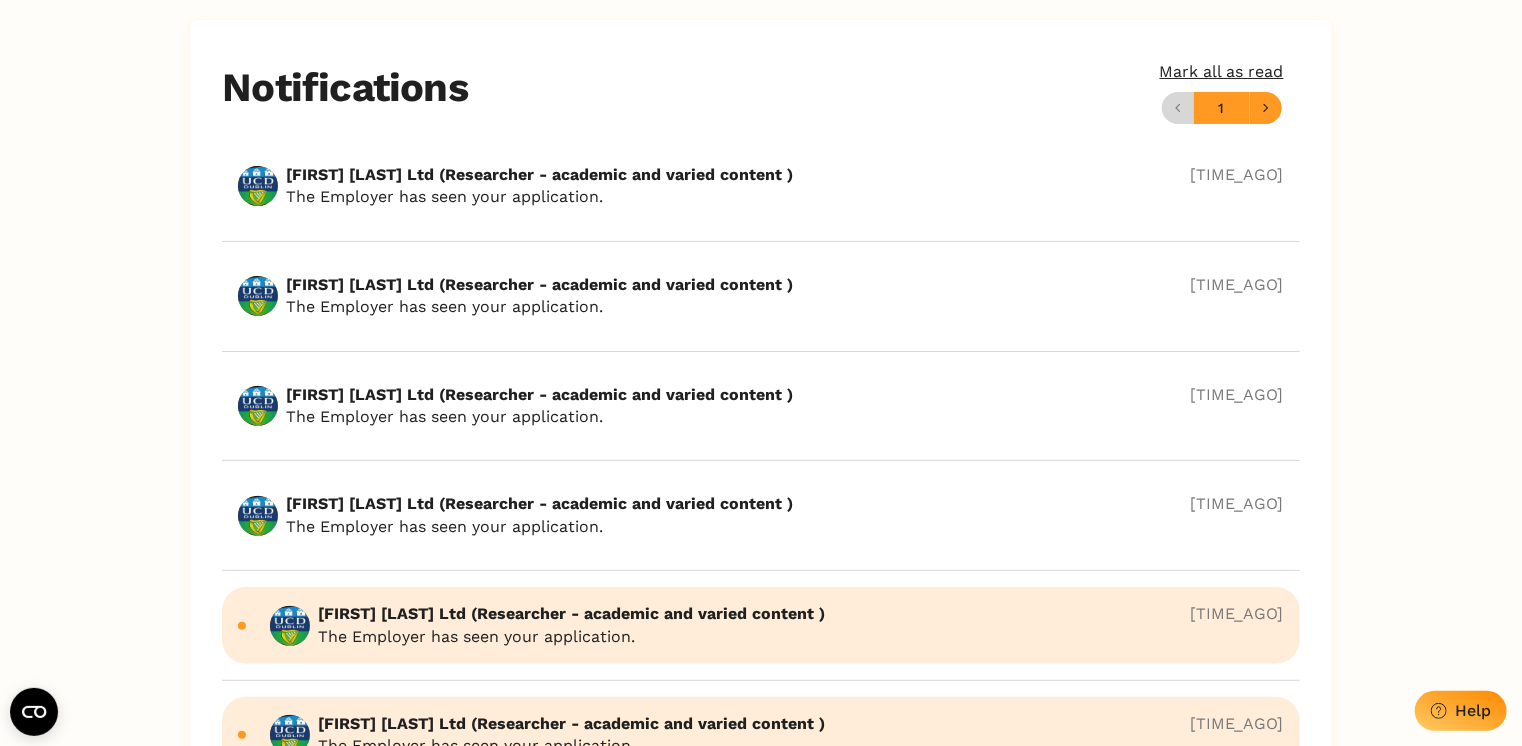 scroll, scrollTop: 0, scrollLeft: 0, axis: both 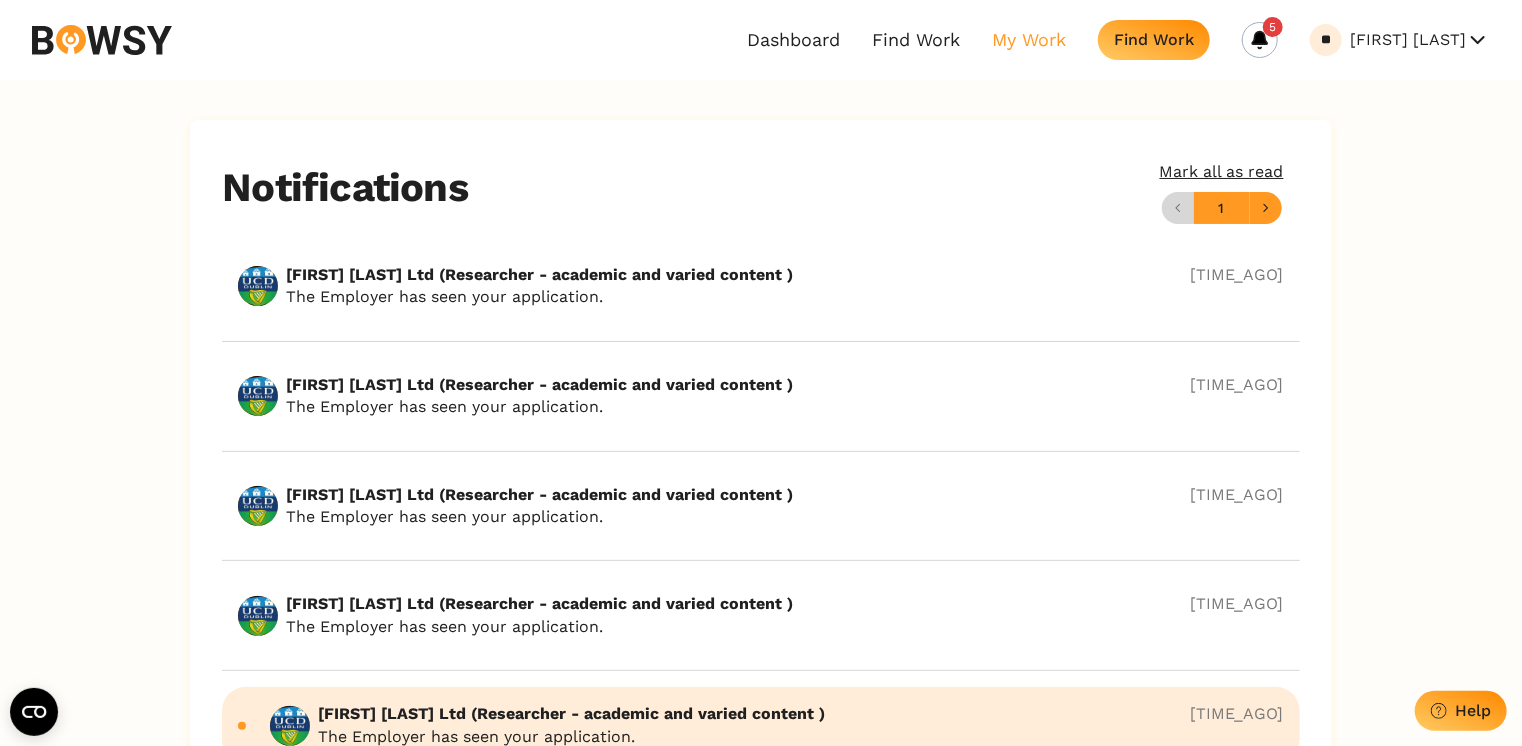 click on "My Work" at bounding box center (1029, 40) 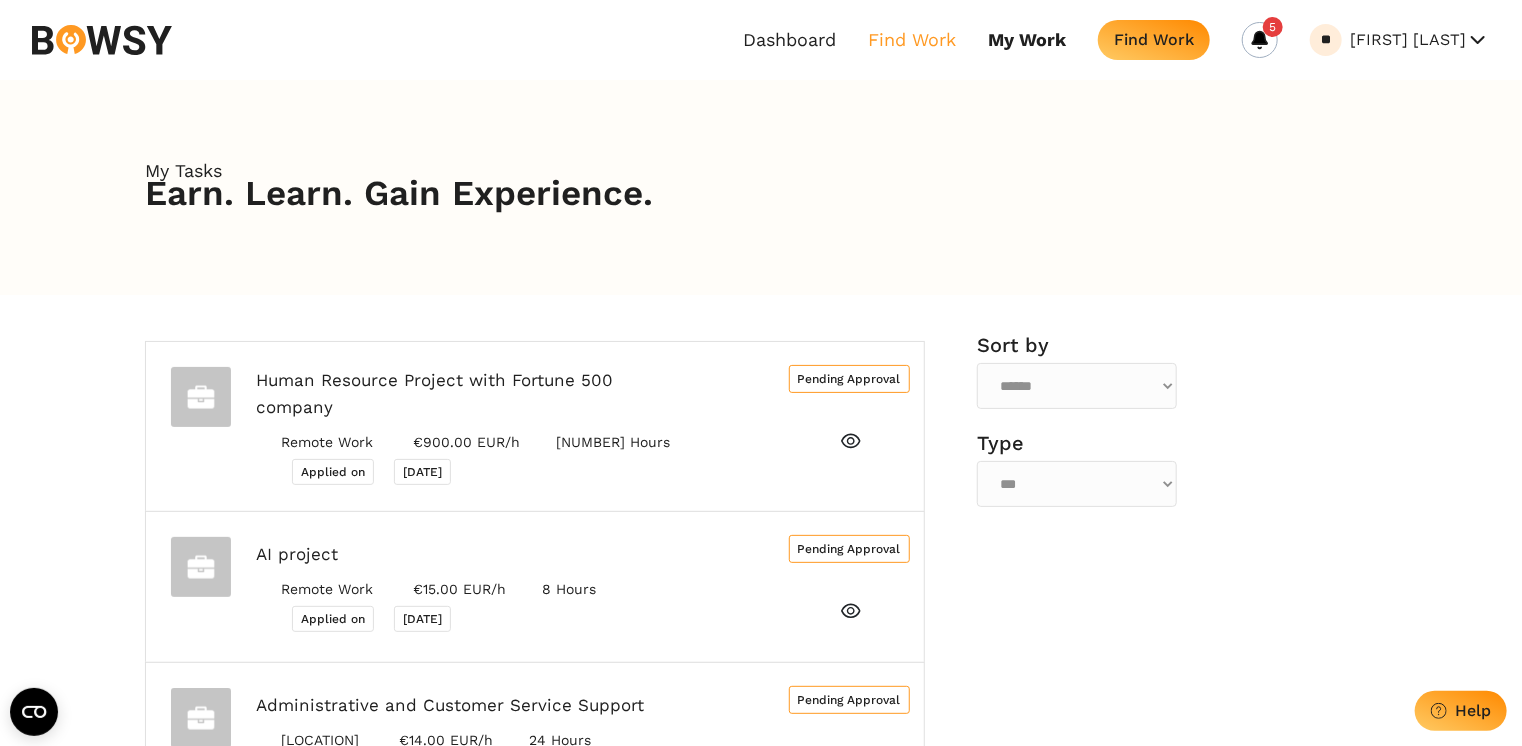 click on "Find Work" at bounding box center [912, 40] 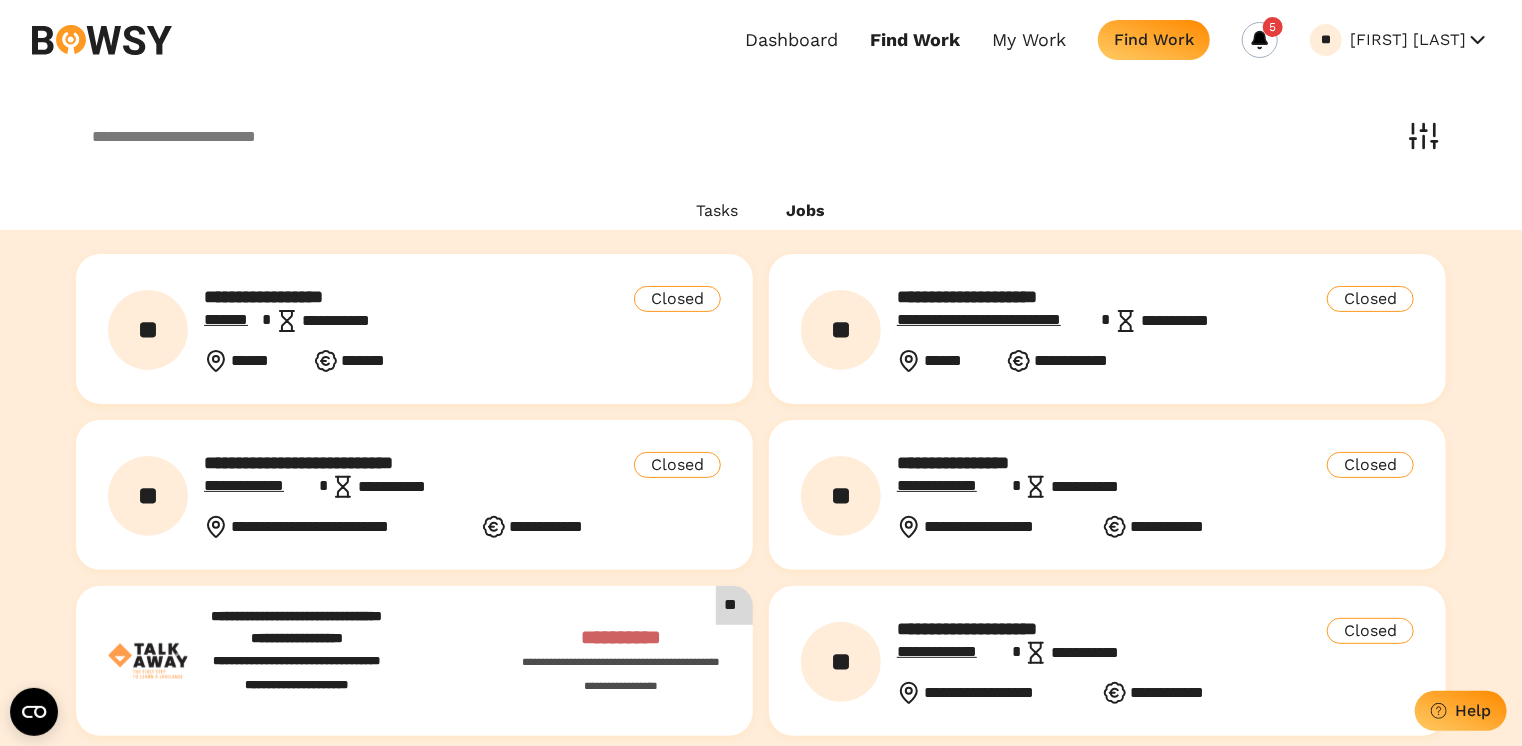 click on "Jobs" at bounding box center [806, 211] 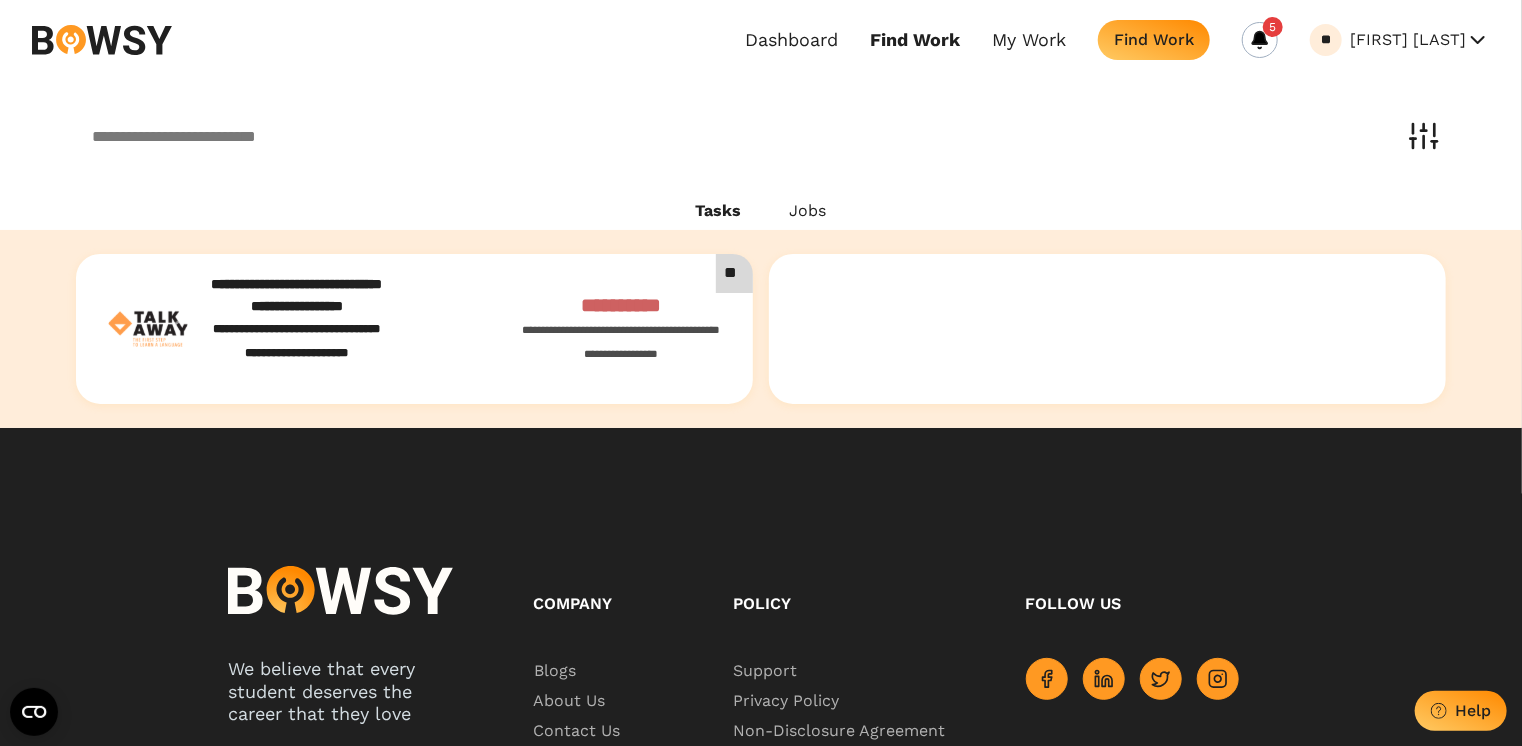 click on "Tasks" at bounding box center (719, 211) 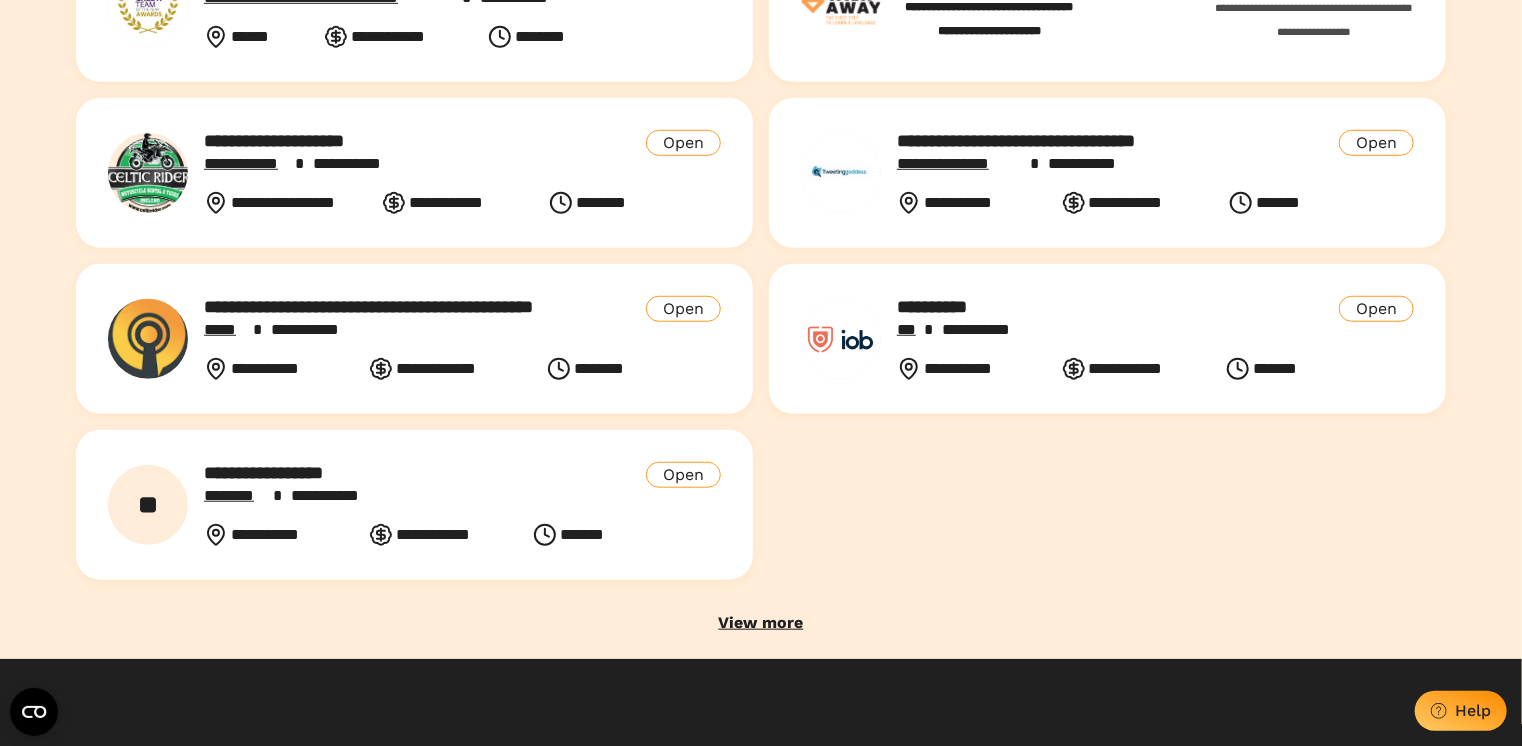 scroll, scrollTop: 655, scrollLeft: 0, axis: vertical 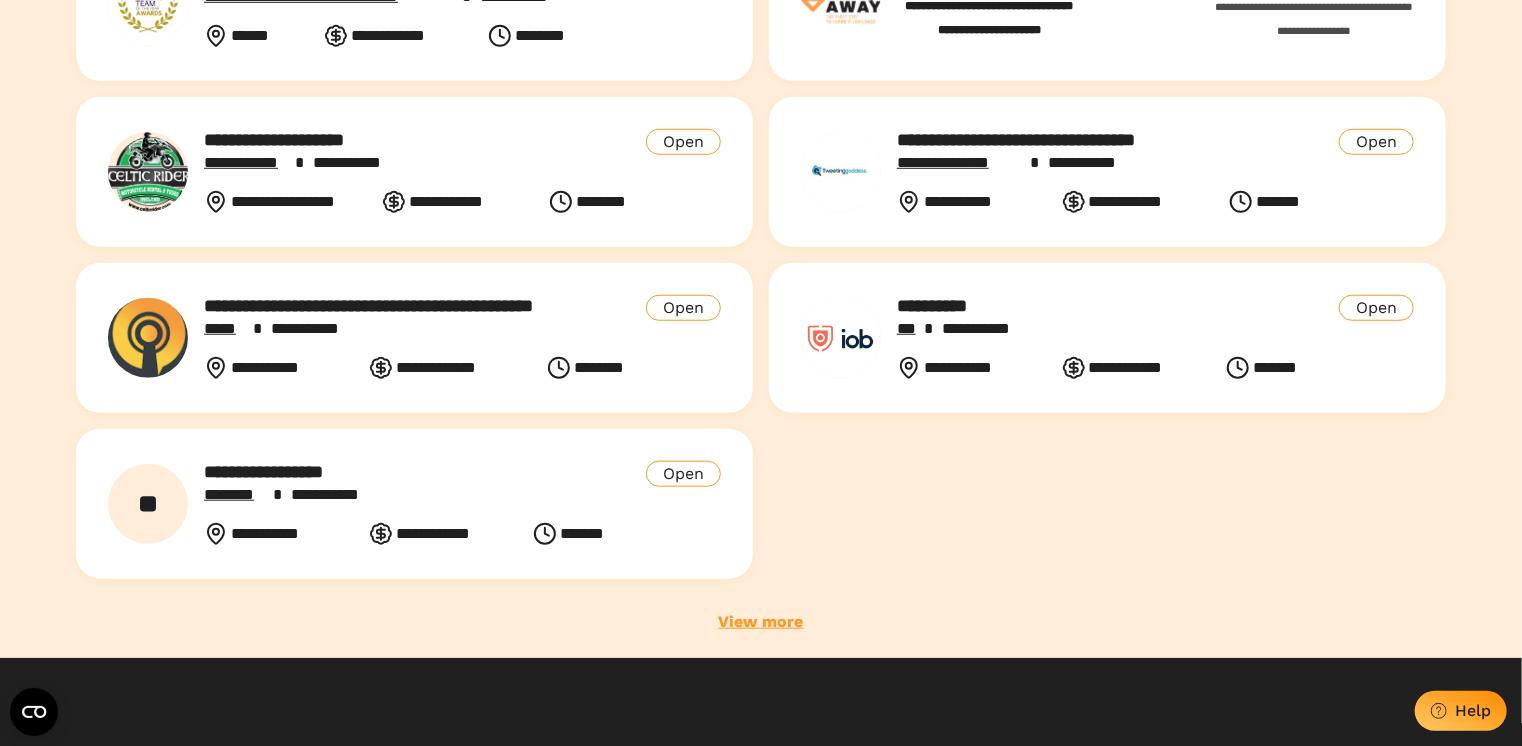 click on "View more" at bounding box center (761, 622) 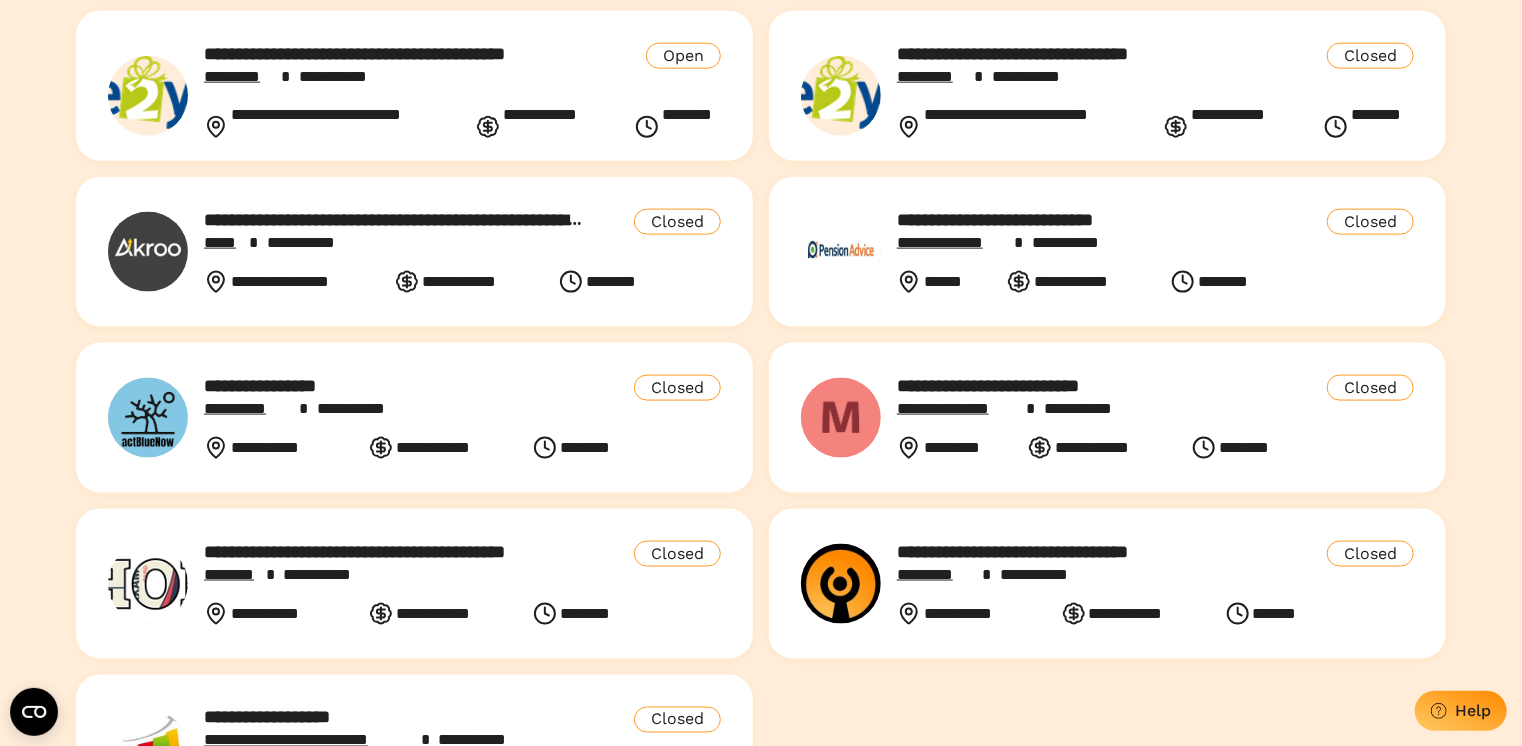 scroll, scrollTop: 1407, scrollLeft: 0, axis: vertical 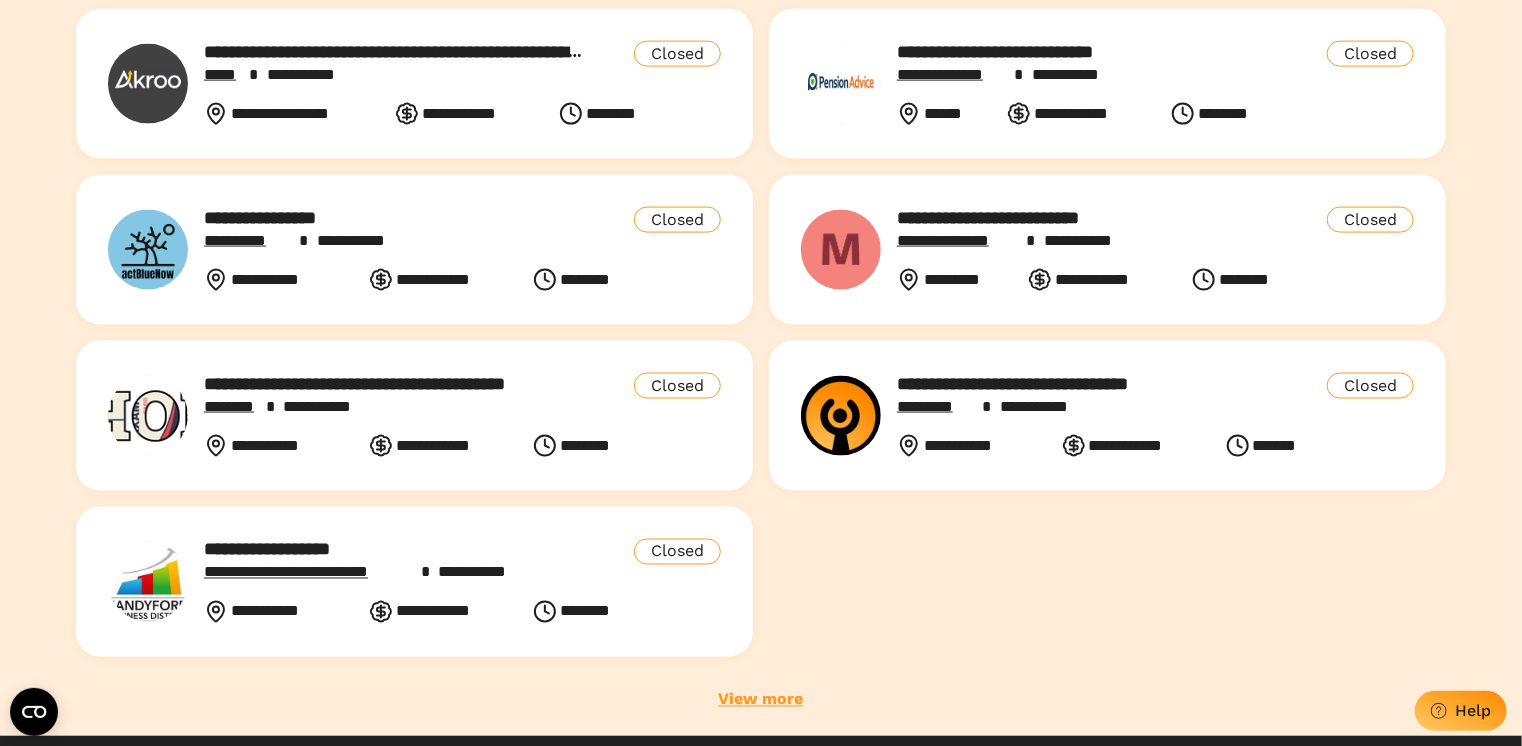click on "View more" at bounding box center (761, 700) 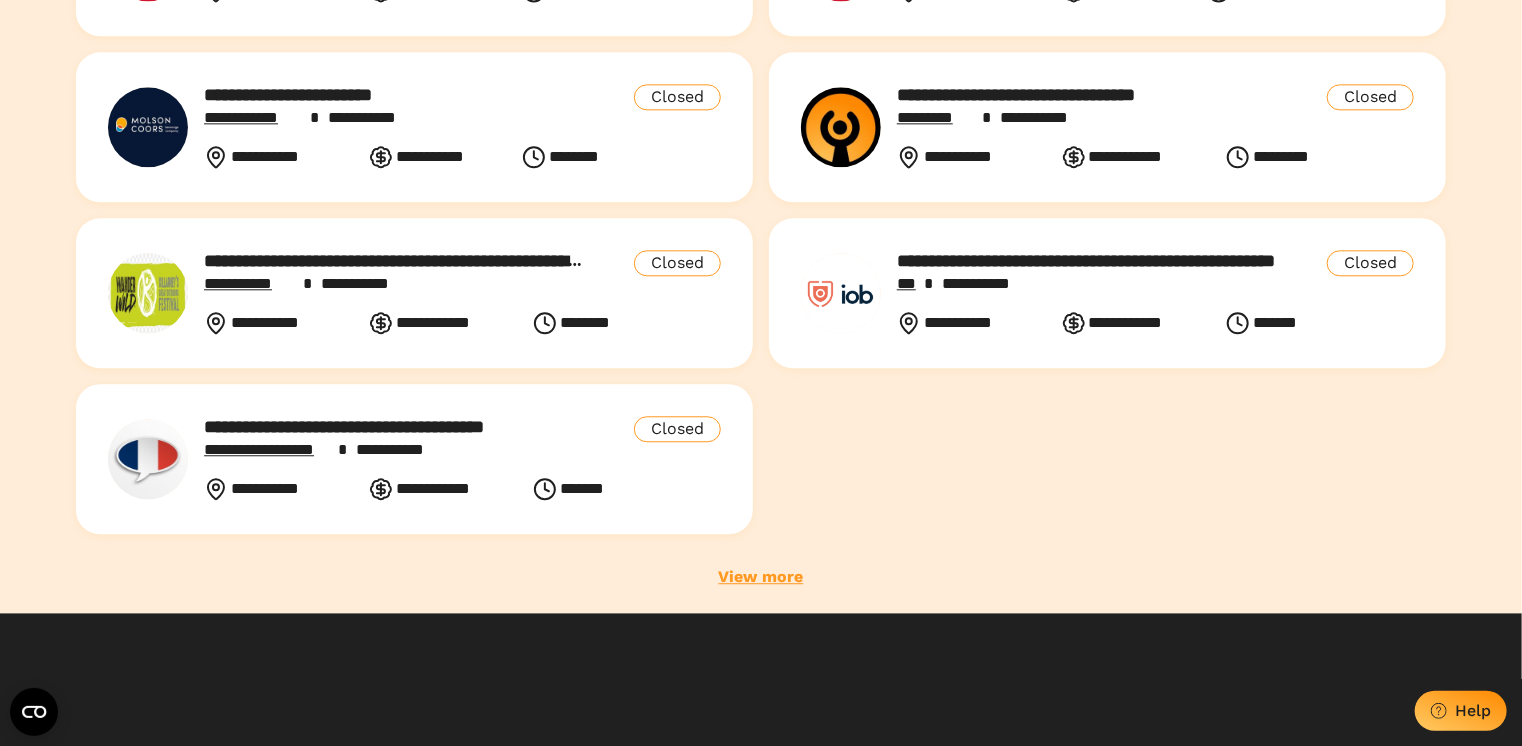 scroll, scrollTop: 2373, scrollLeft: 0, axis: vertical 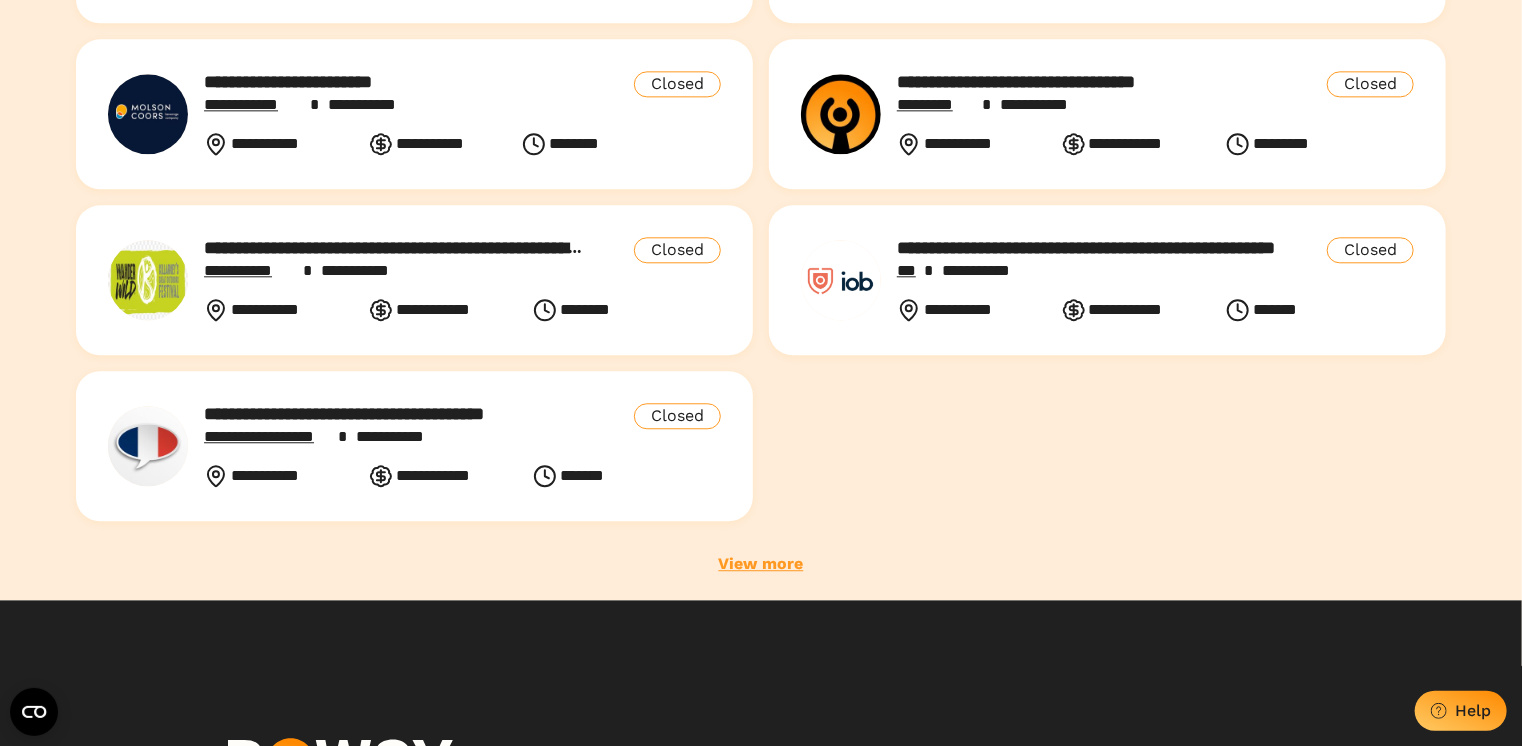 click on "View more" at bounding box center (761, 564) 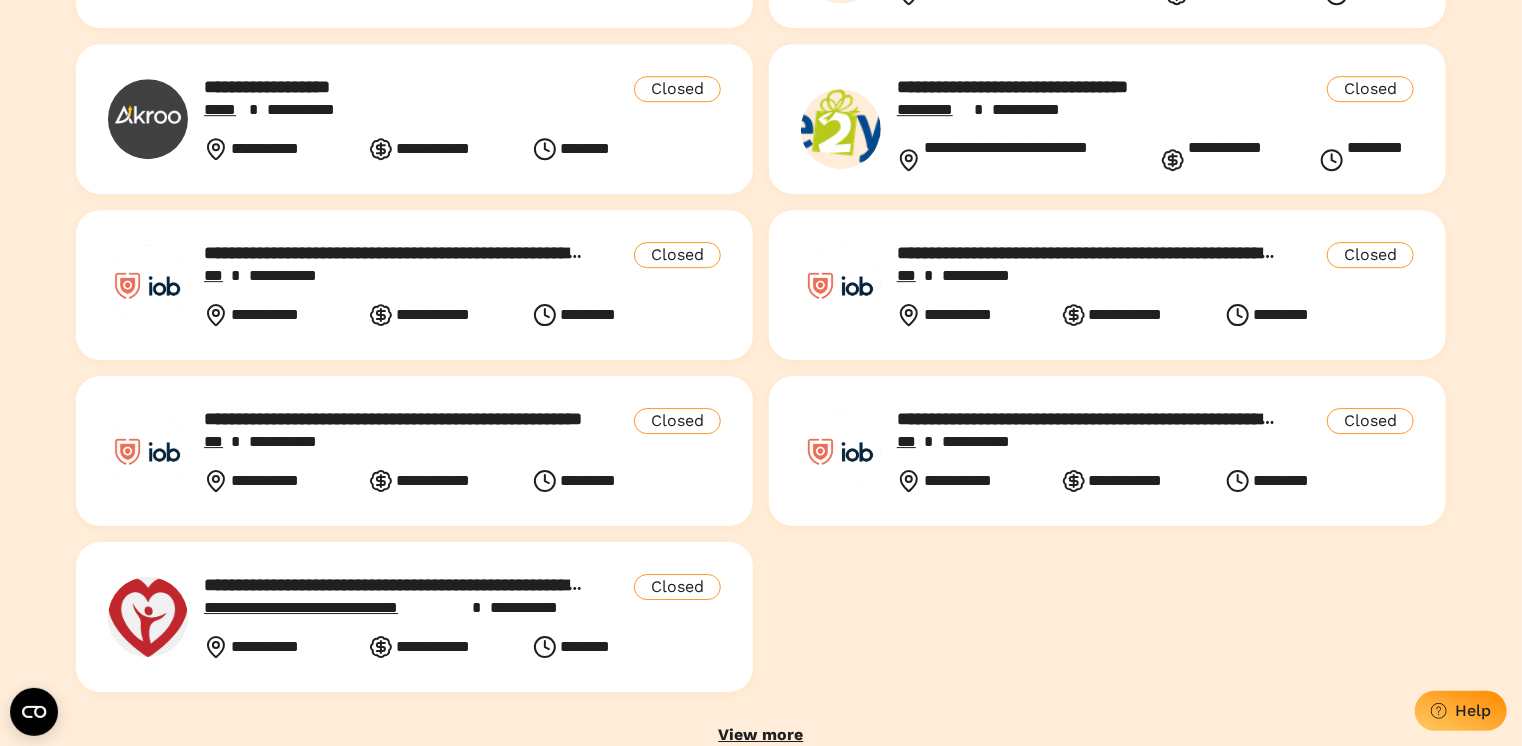 scroll, scrollTop: 3141, scrollLeft: 0, axis: vertical 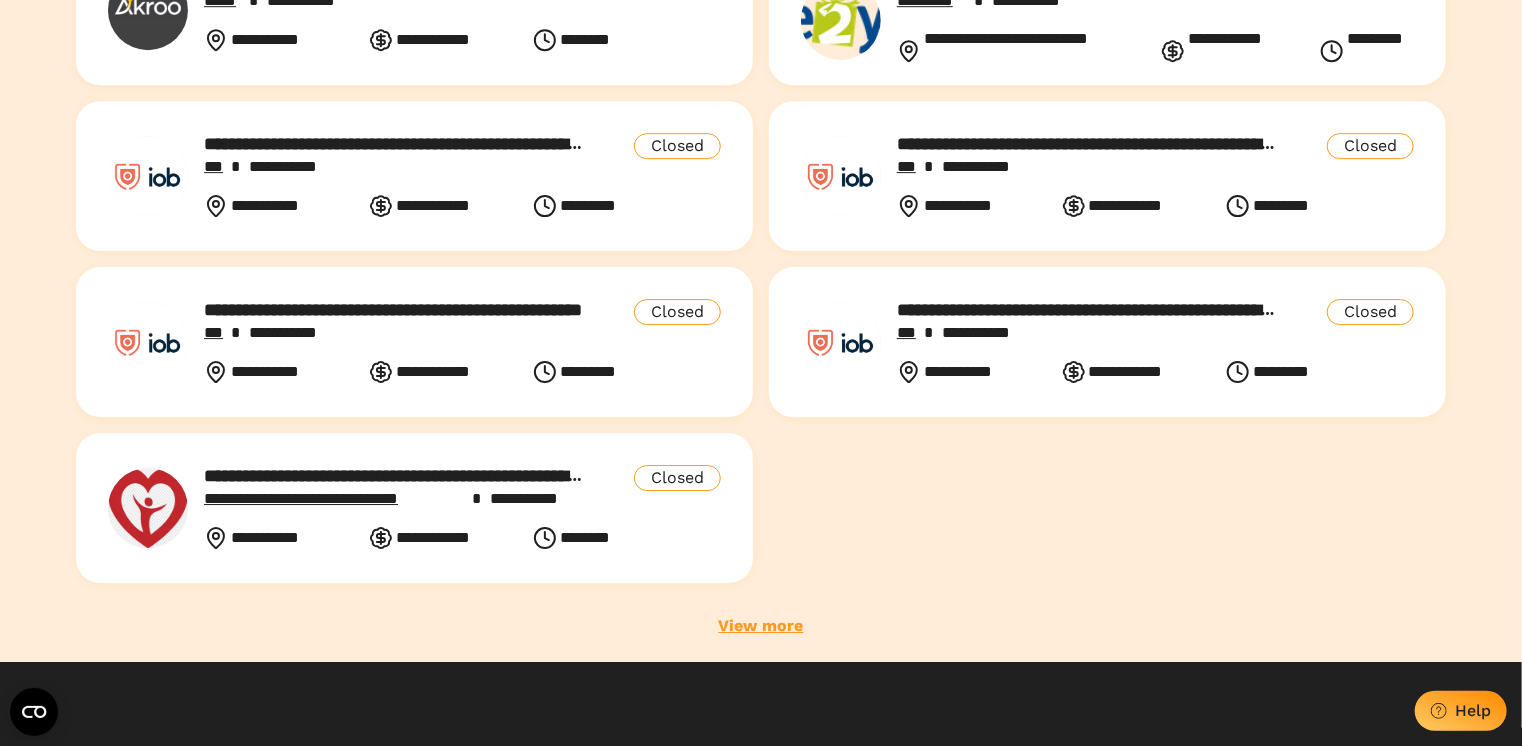 click on "View more" at bounding box center (761, 626) 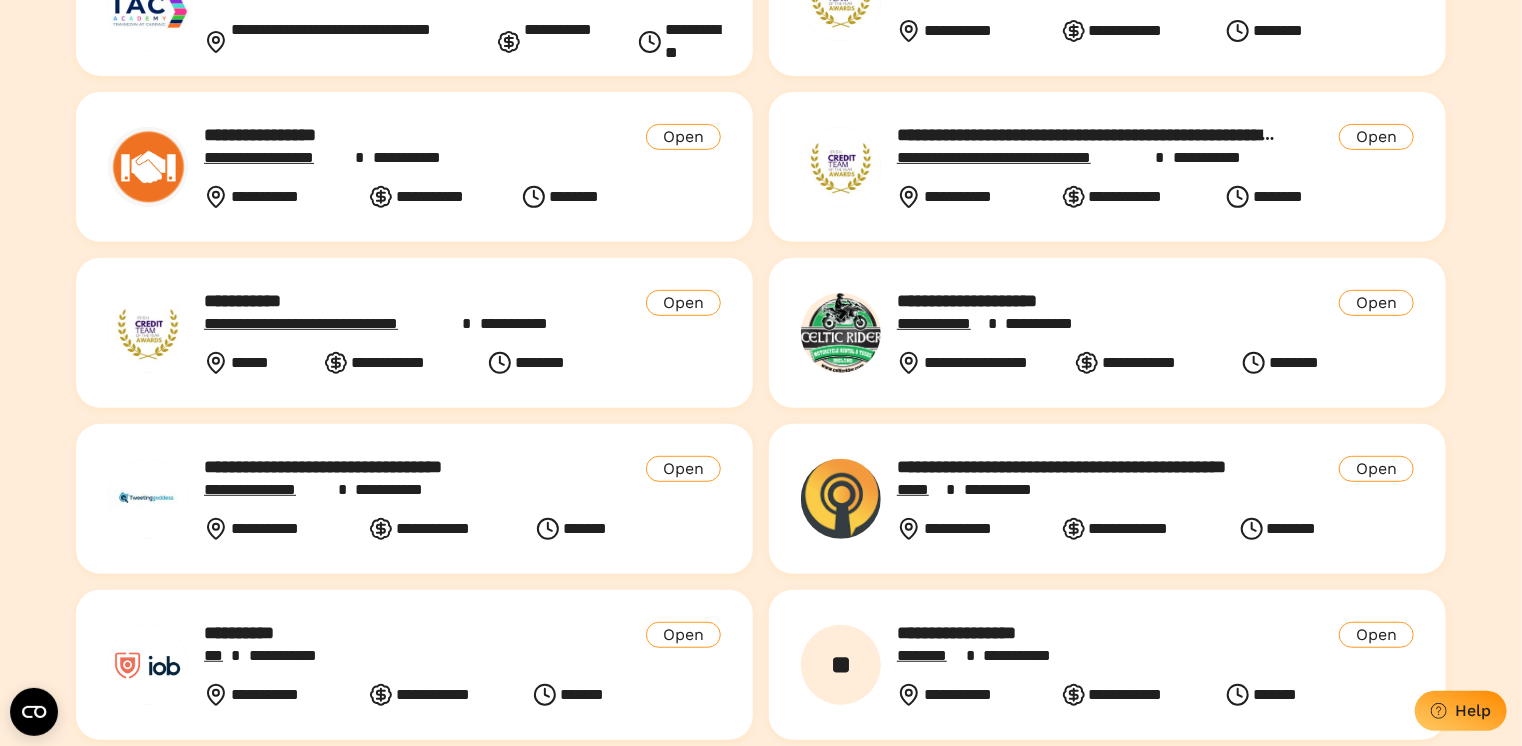 scroll, scrollTop: 0, scrollLeft: 0, axis: both 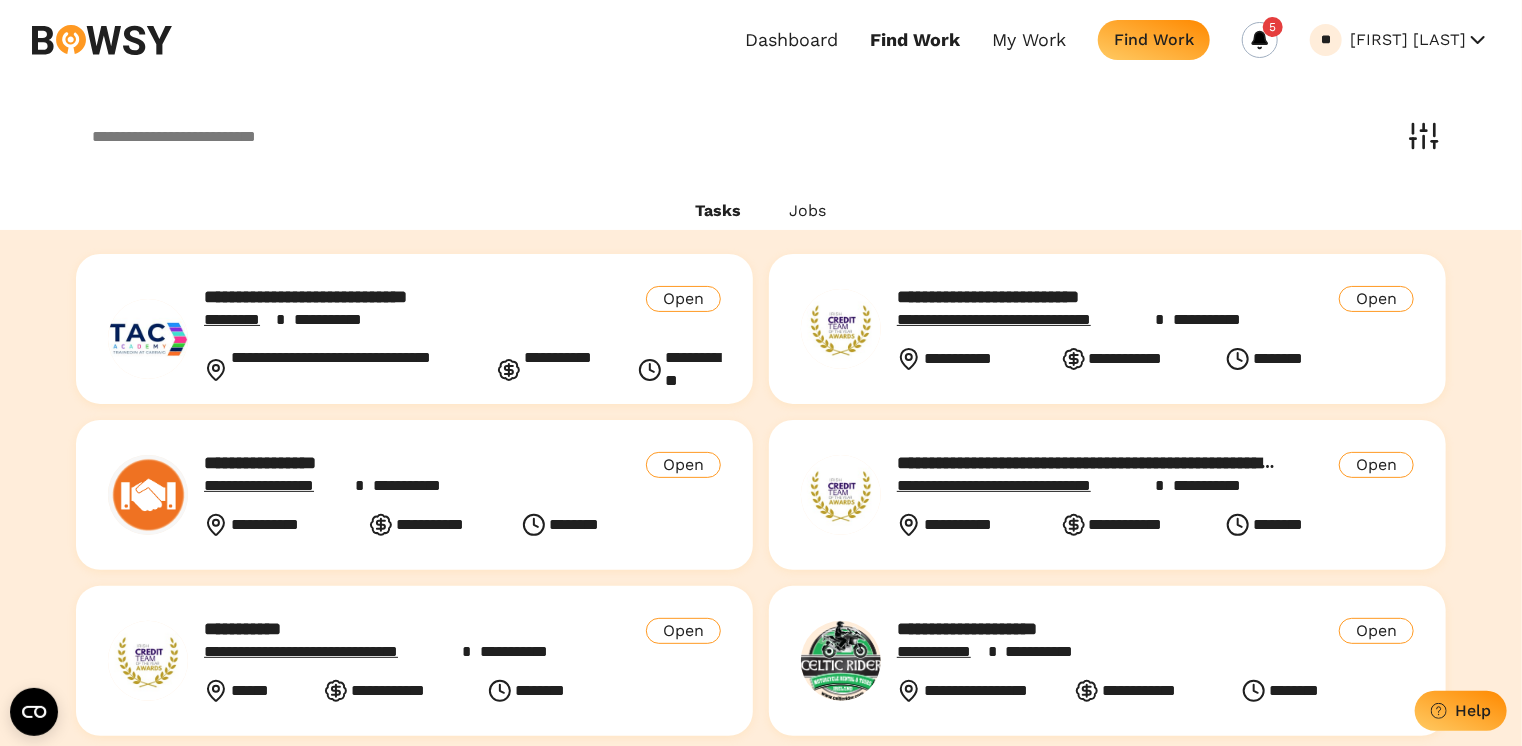 click on "[FIRST] [LAST]" at bounding box center (1420, 40) 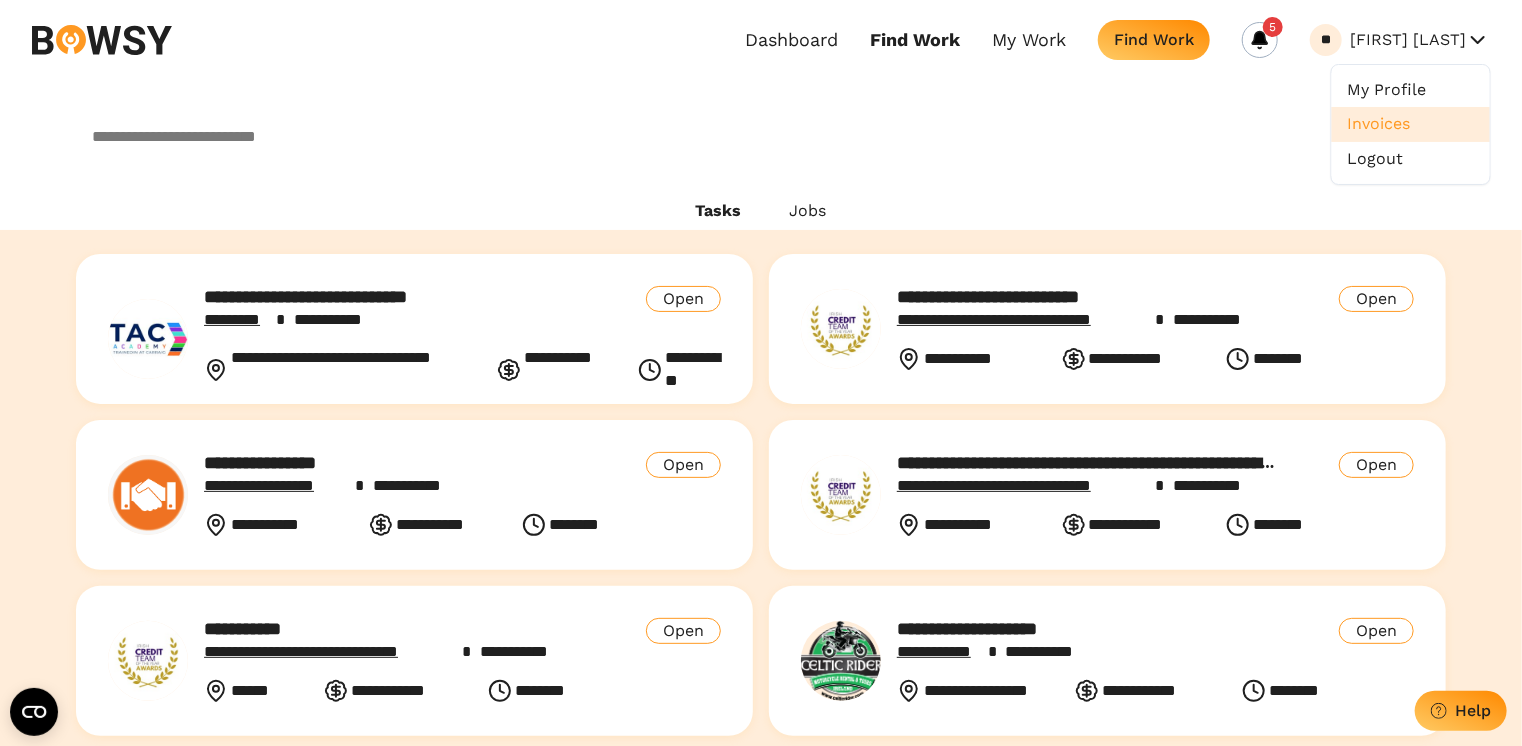 click on "Invoices" at bounding box center (1411, 124) 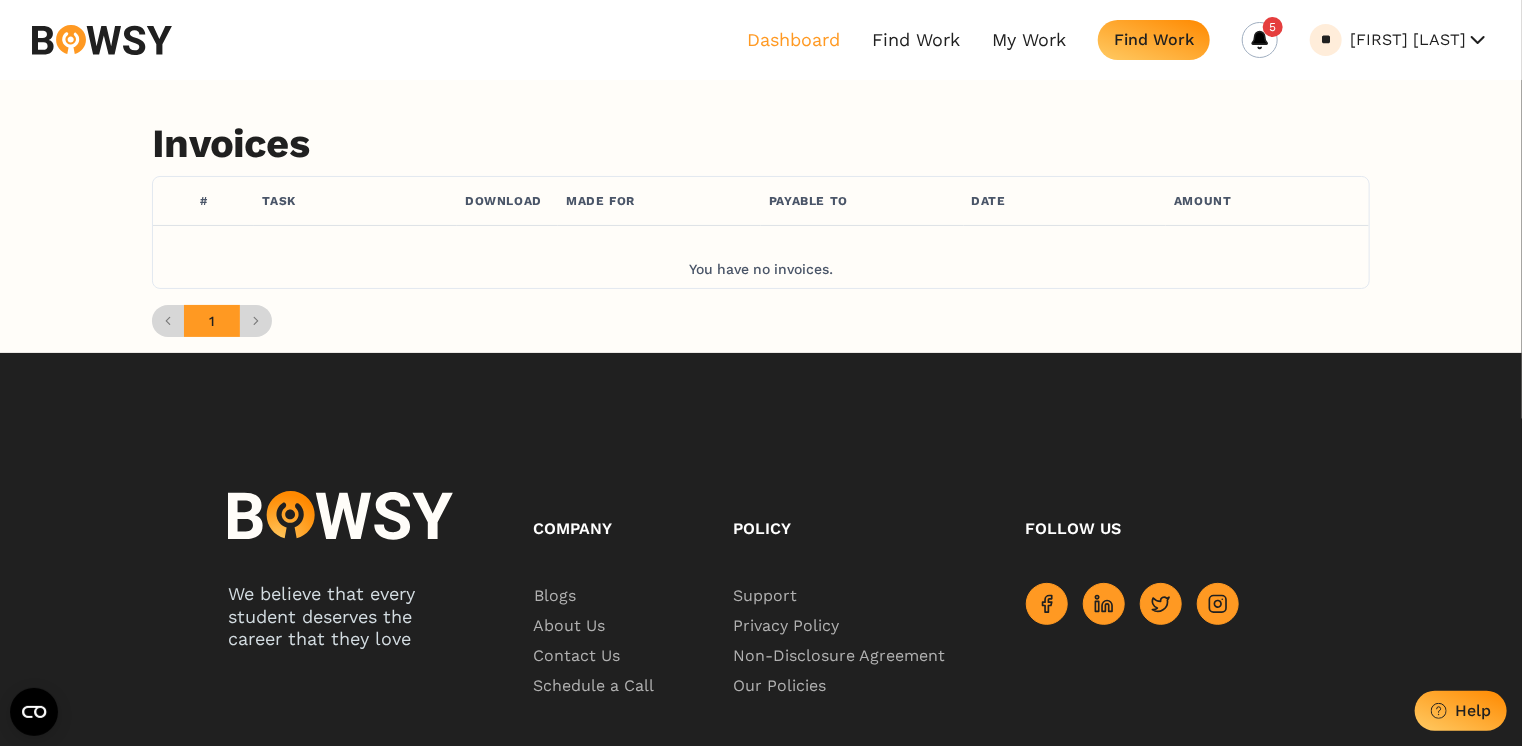 click on "Dashboard" at bounding box center [793, 40] 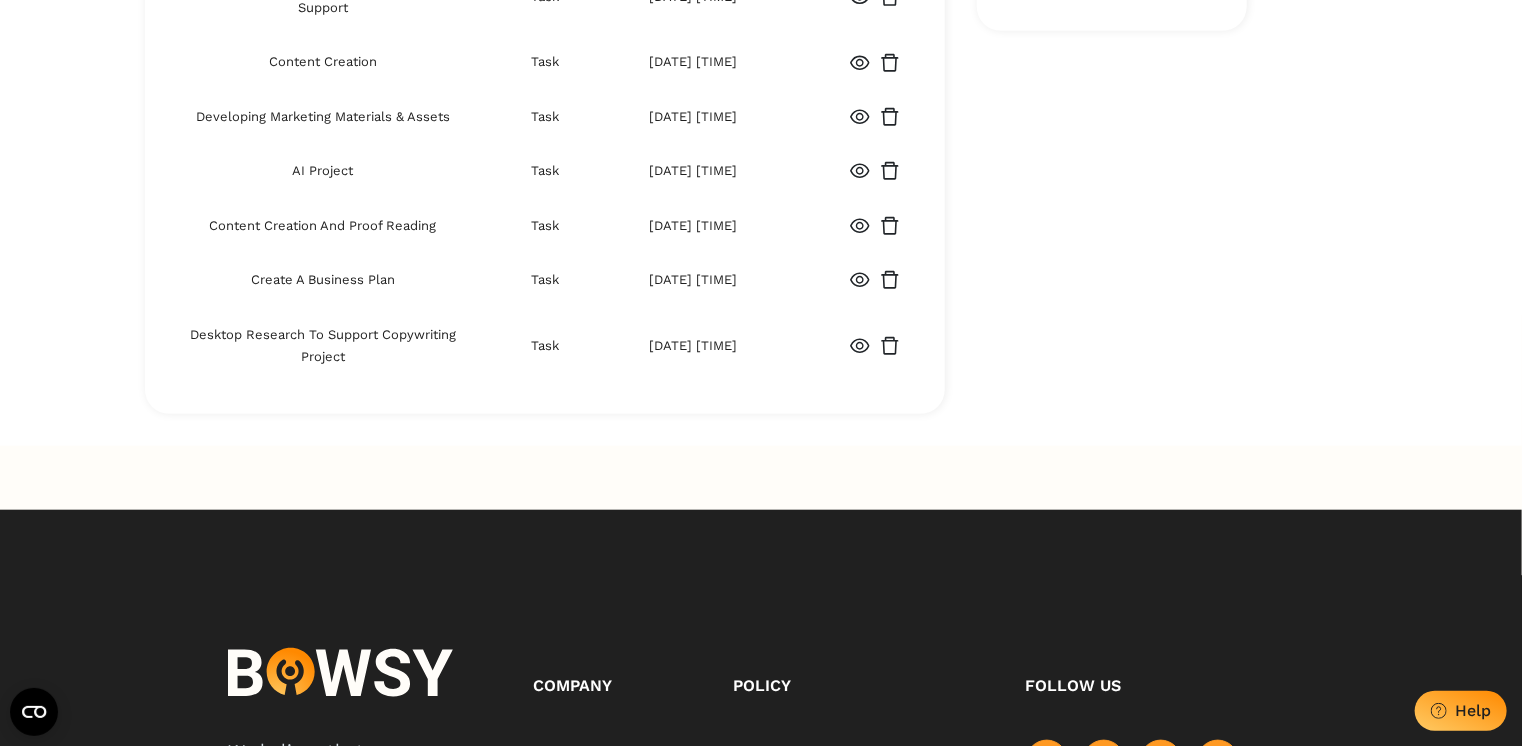 scroll, scrollTop: 704, scrollLeft: 0, axis: vertical 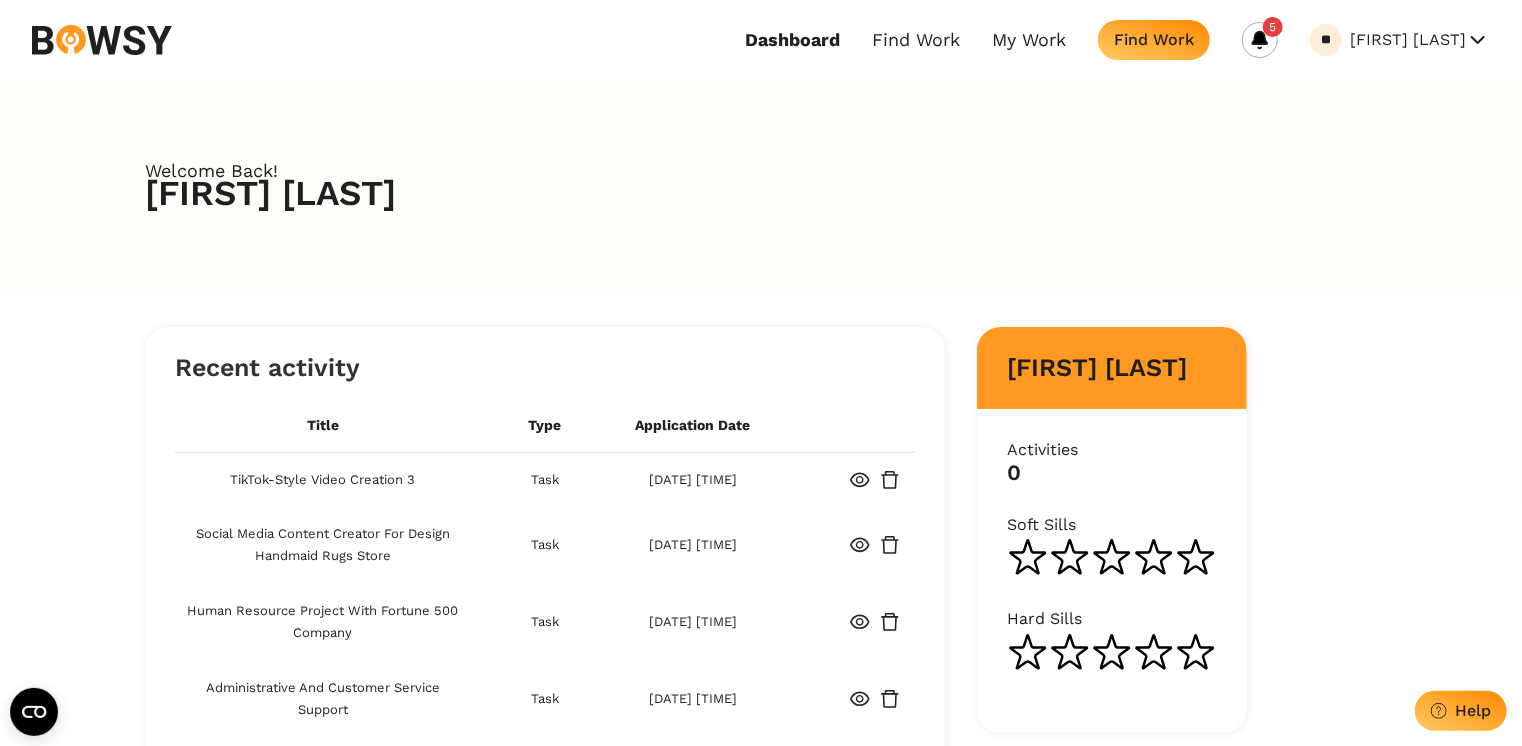 click at bounding box center (102, 40) 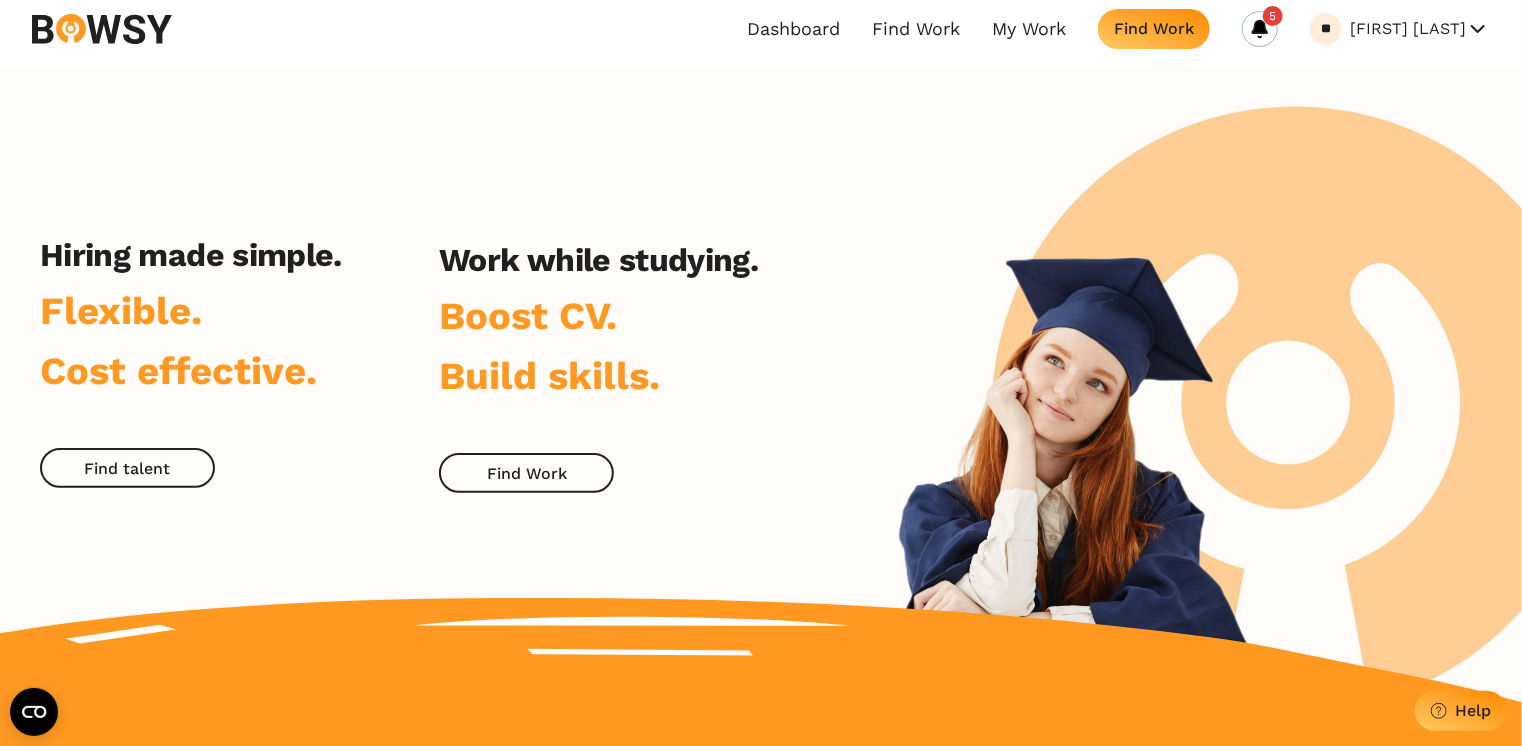scroll, scrollTop: 12, scrollLeft: 0, axis: vertical 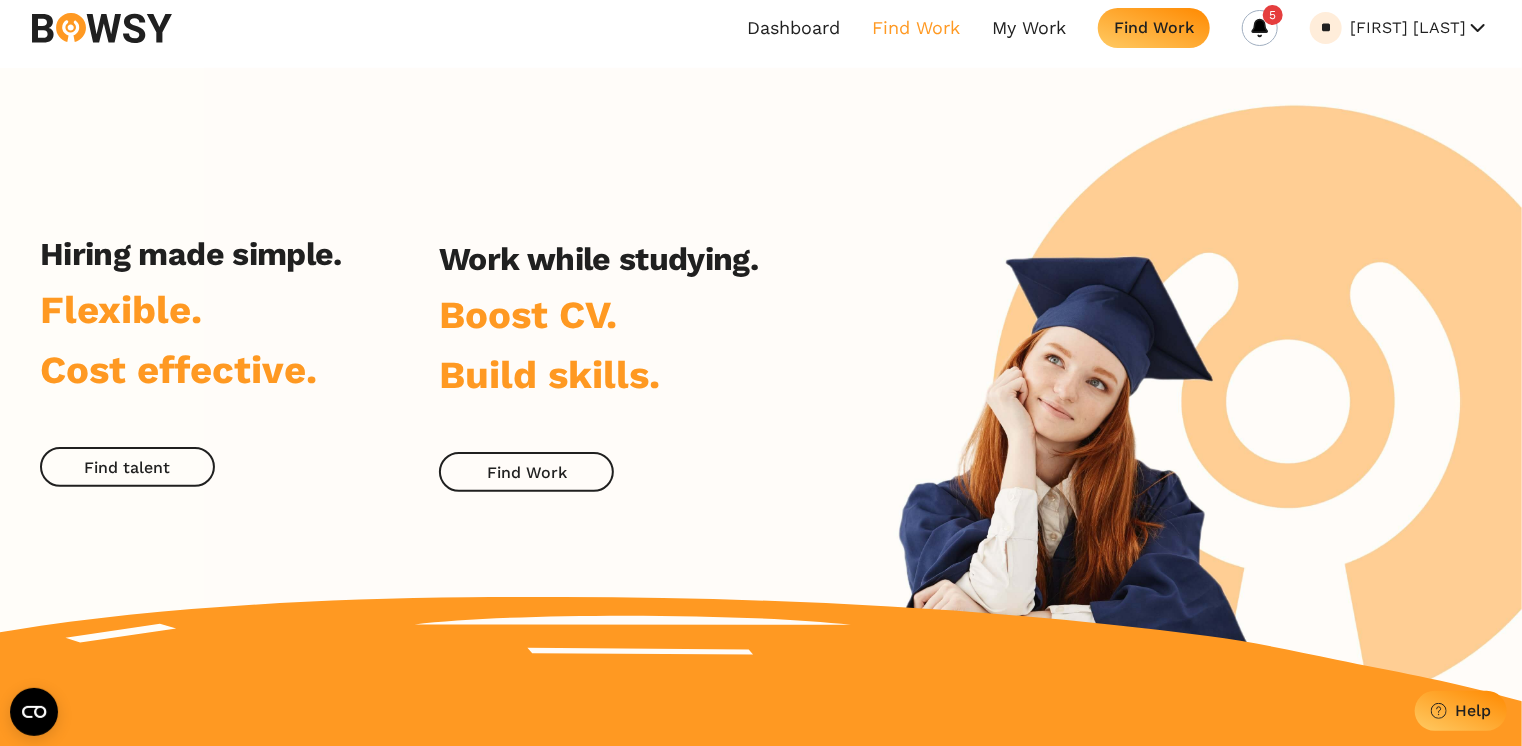 click on "Find Work" at bounding box center [916, 28] 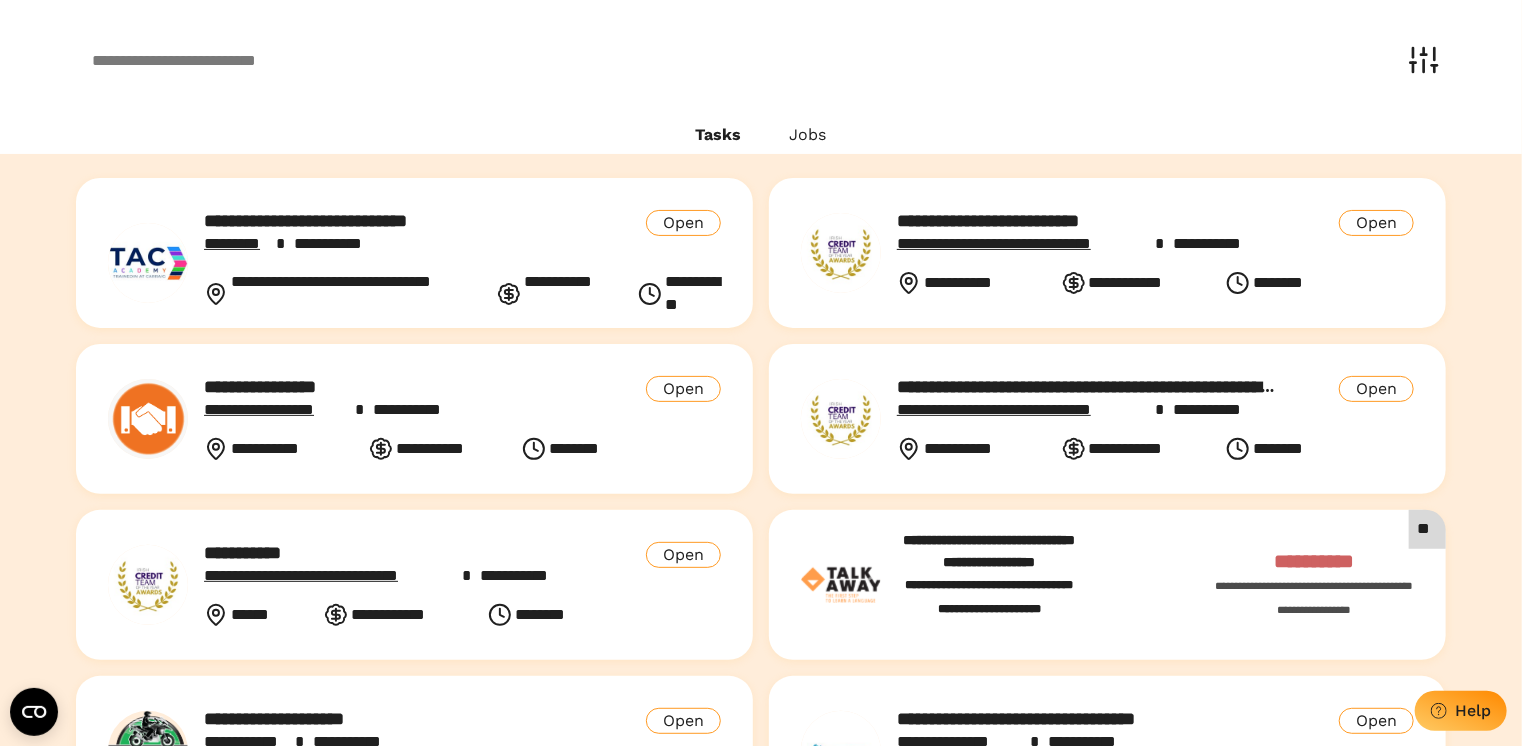 scroll, scrollTop: 134, scrollLeft: 0, axis: vertical 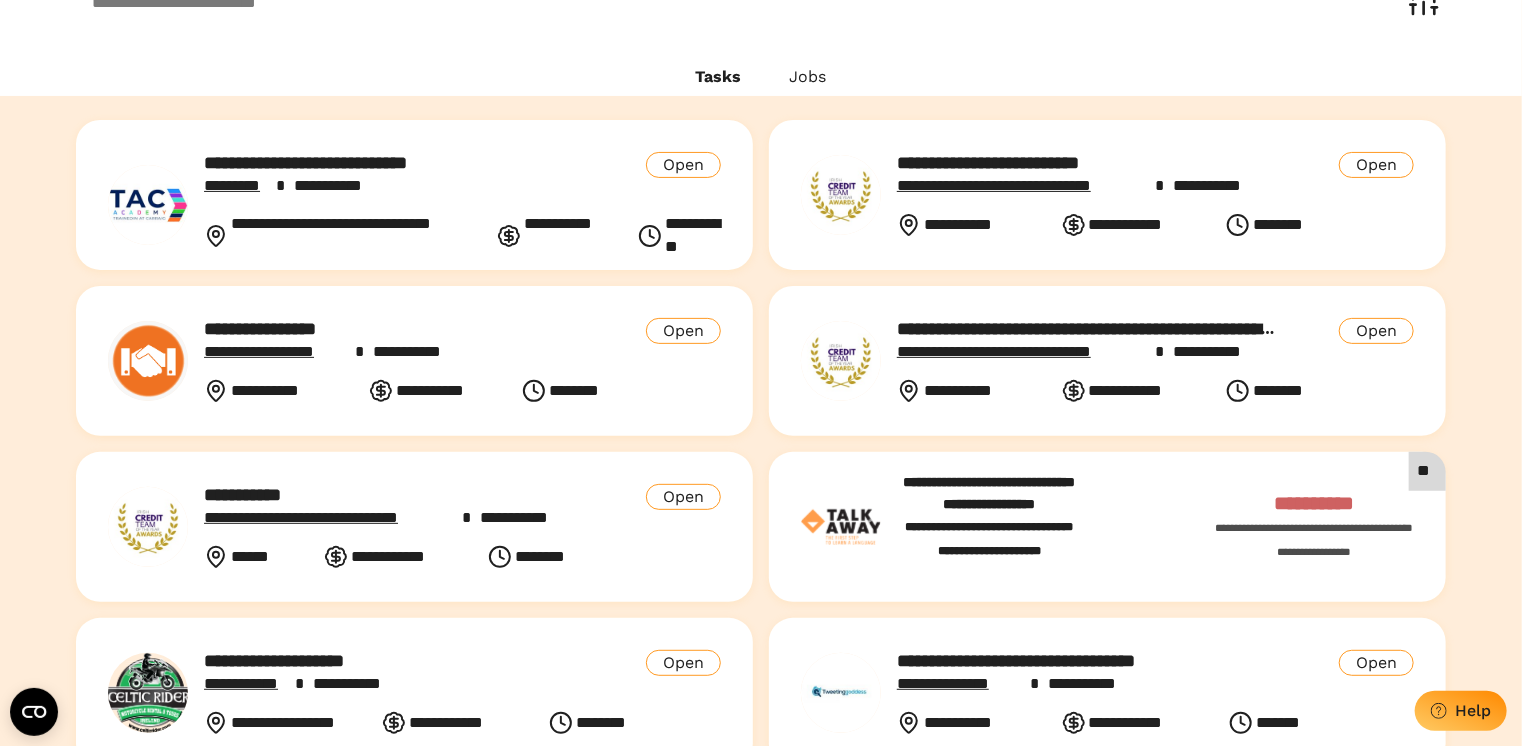 click on "**********" at bounding box center [395, 163] 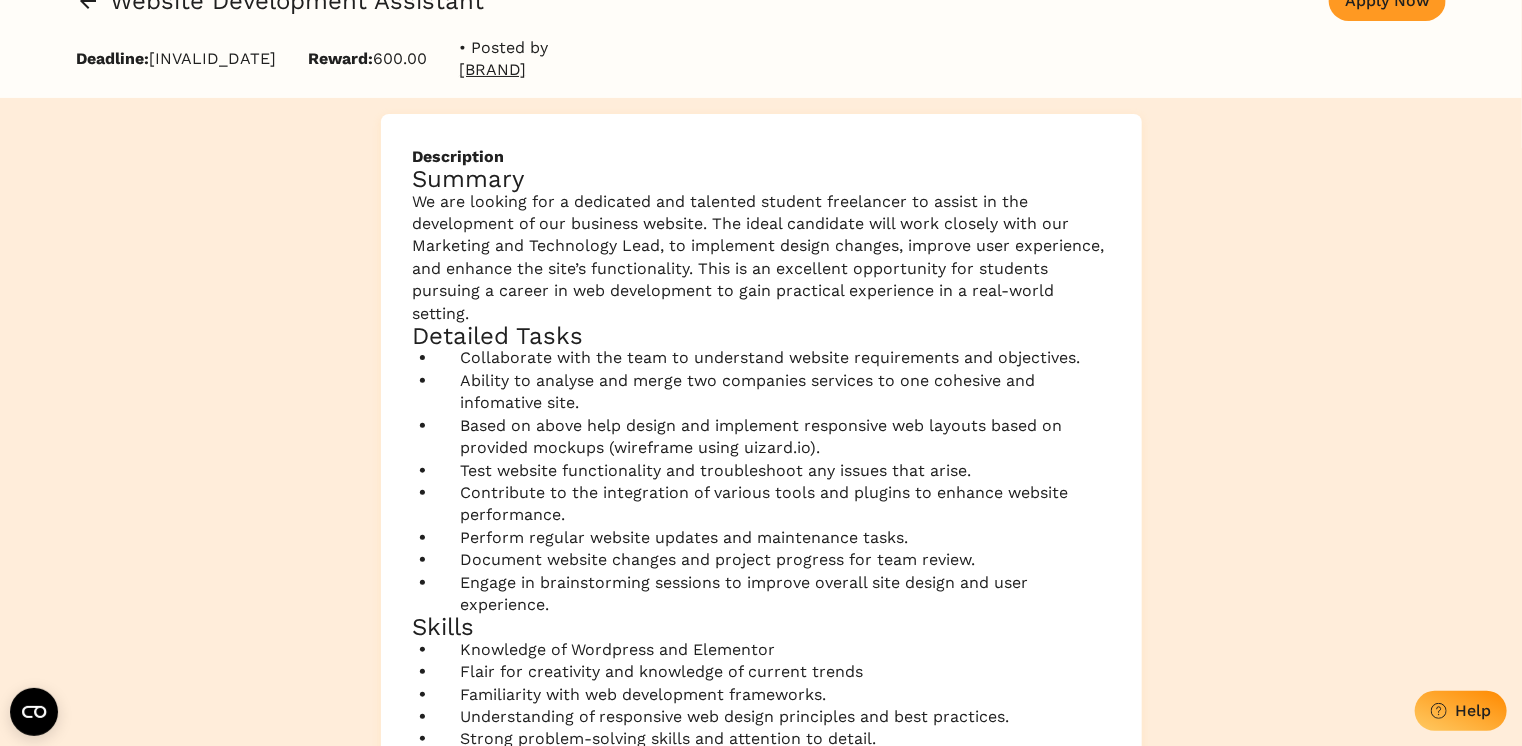 scroll, scrollTop: 0, scrollLeft: 0, axis: both 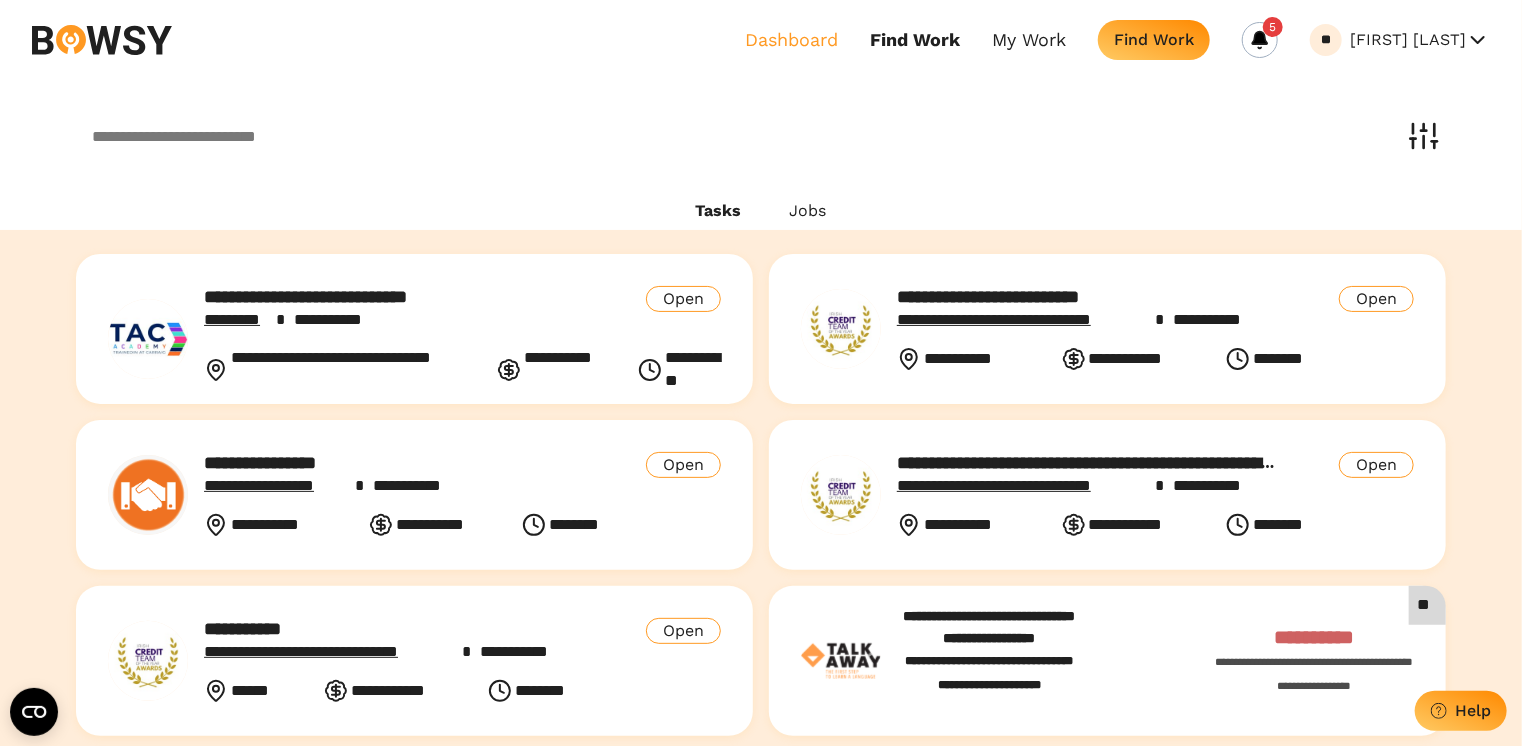 click on "Dashboard" at bounding box center (791, 40) 